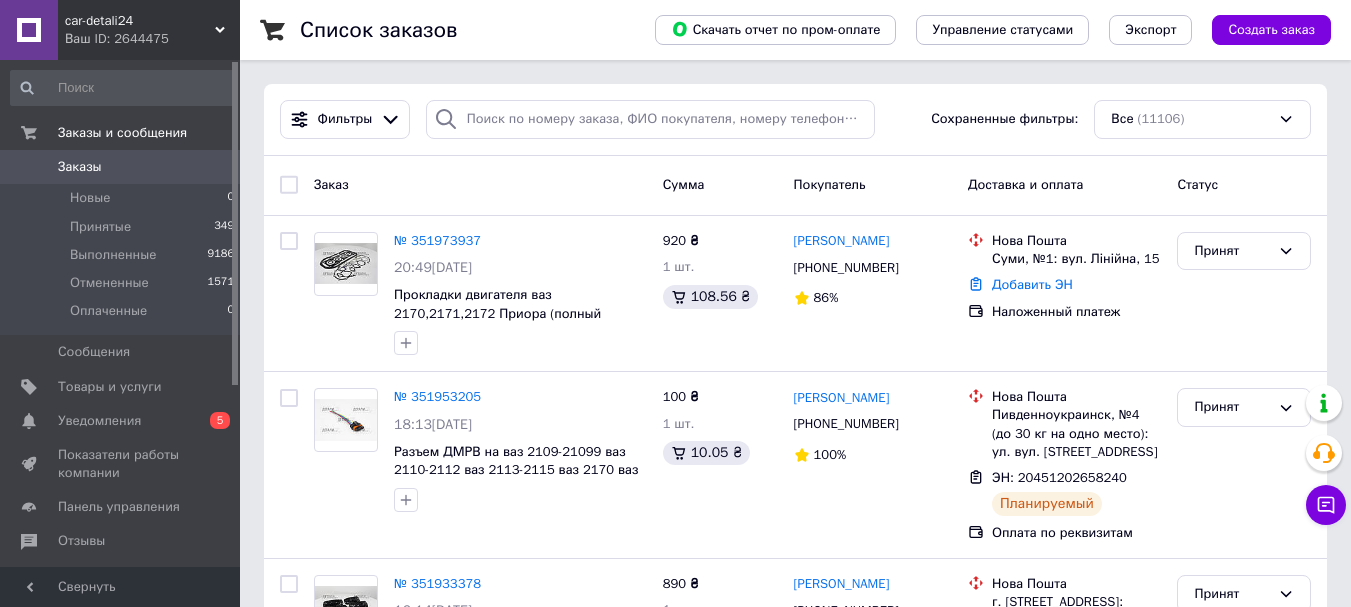 scroll, scrollTop: 0, scrollLeft: 0, axis: both 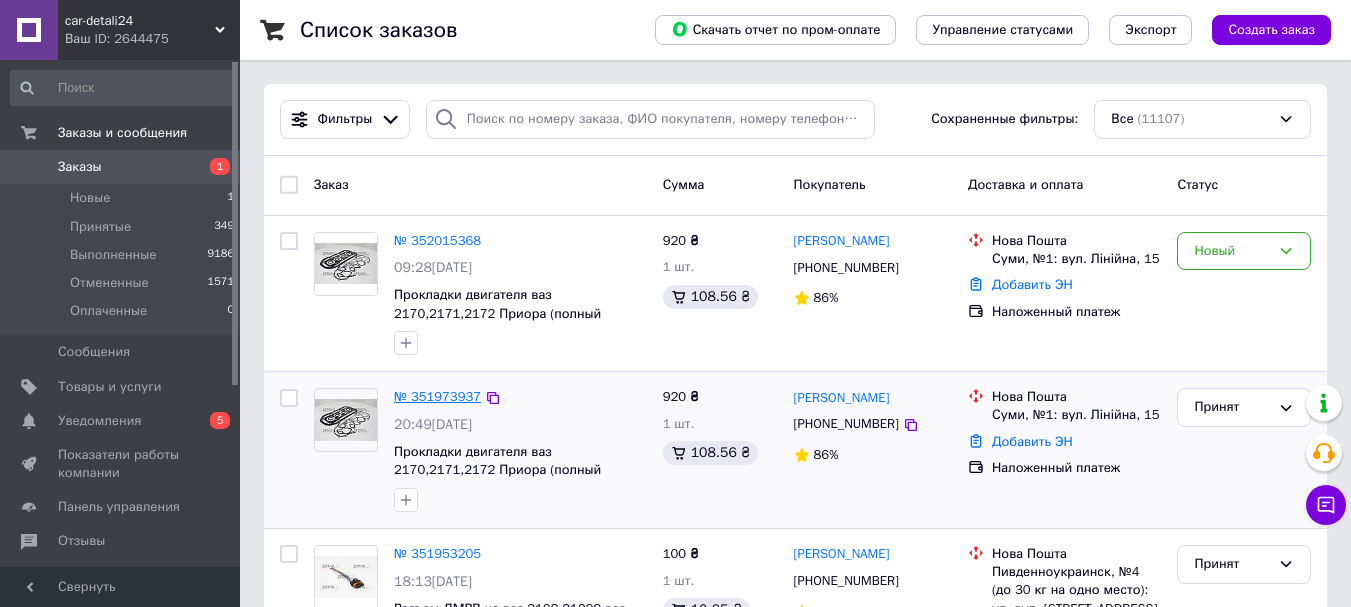 click on "№ 351973937" at bounding box center (437, 396) 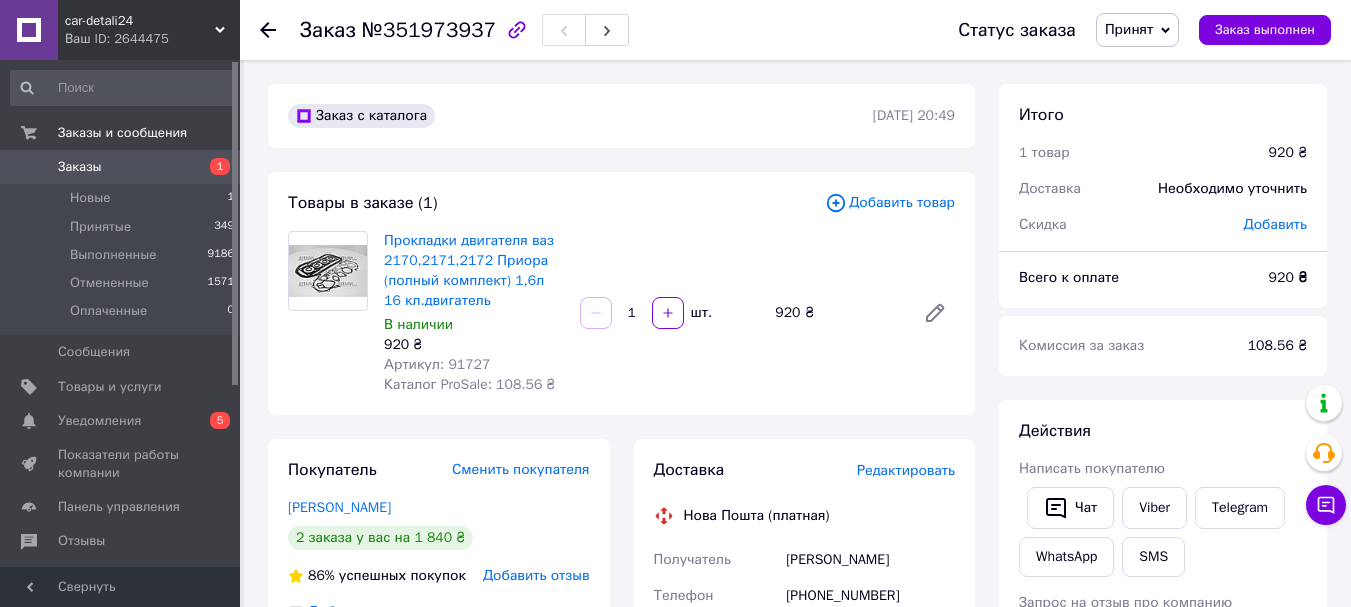 click 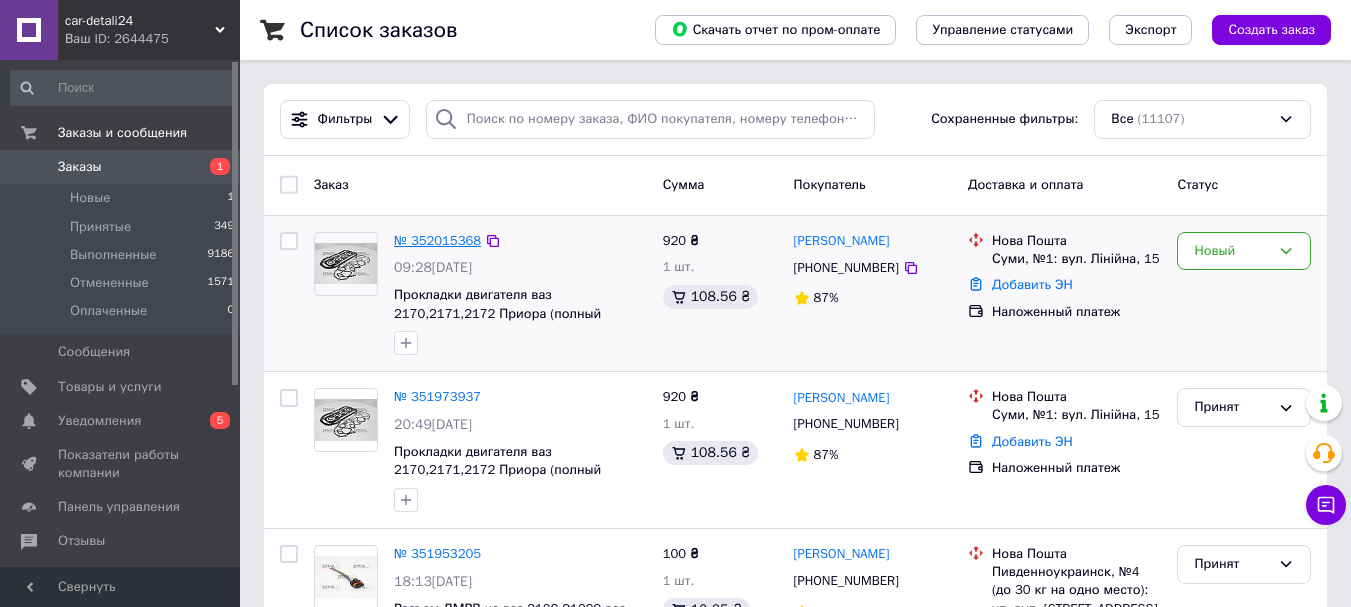 click on "№ 352015368" at bounding box center [437, 240] 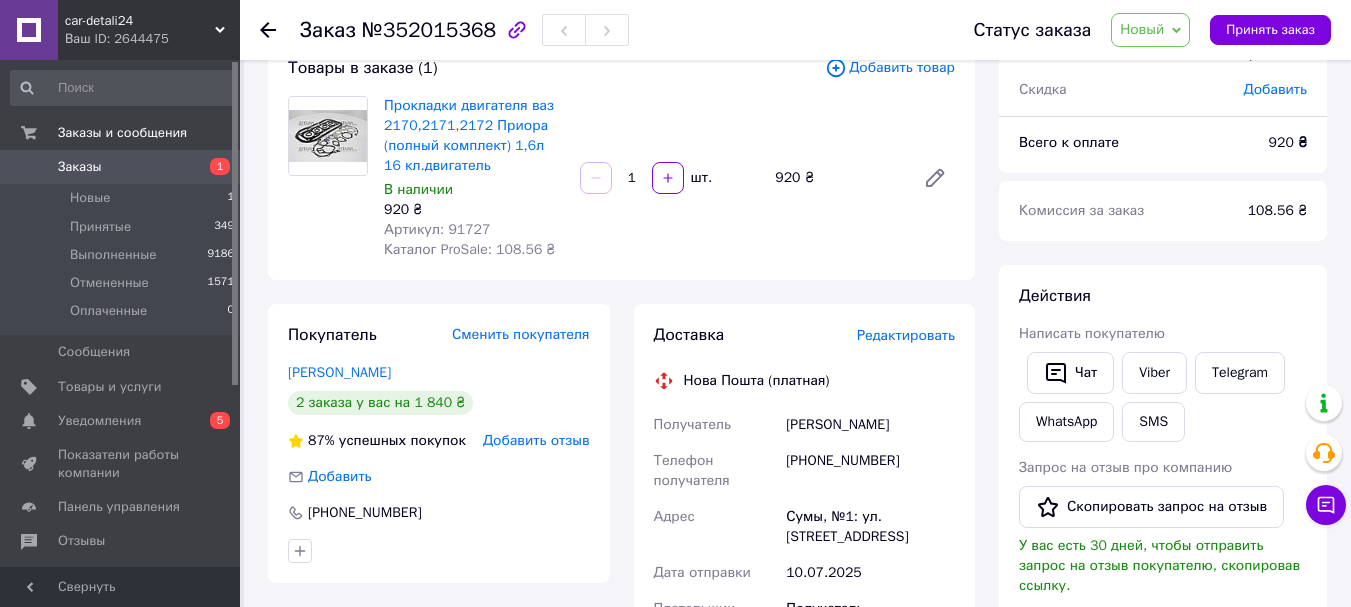 scroll, scrollTop: 100, scrollLeft: 0, axis: vertical 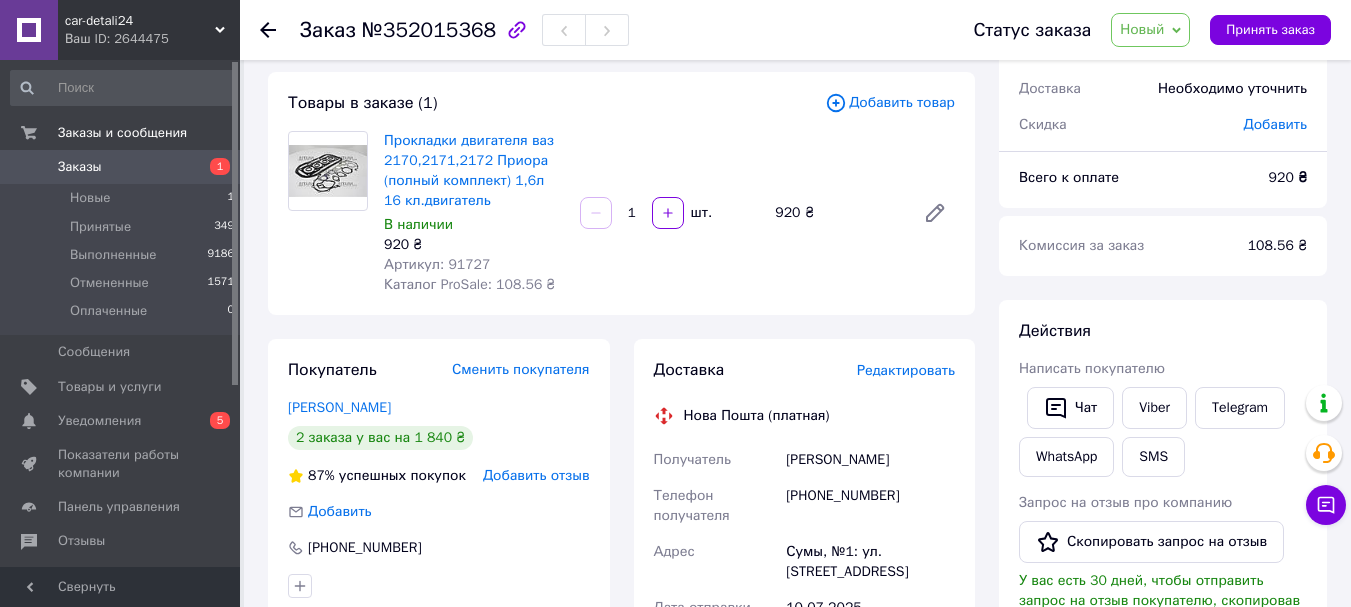 click 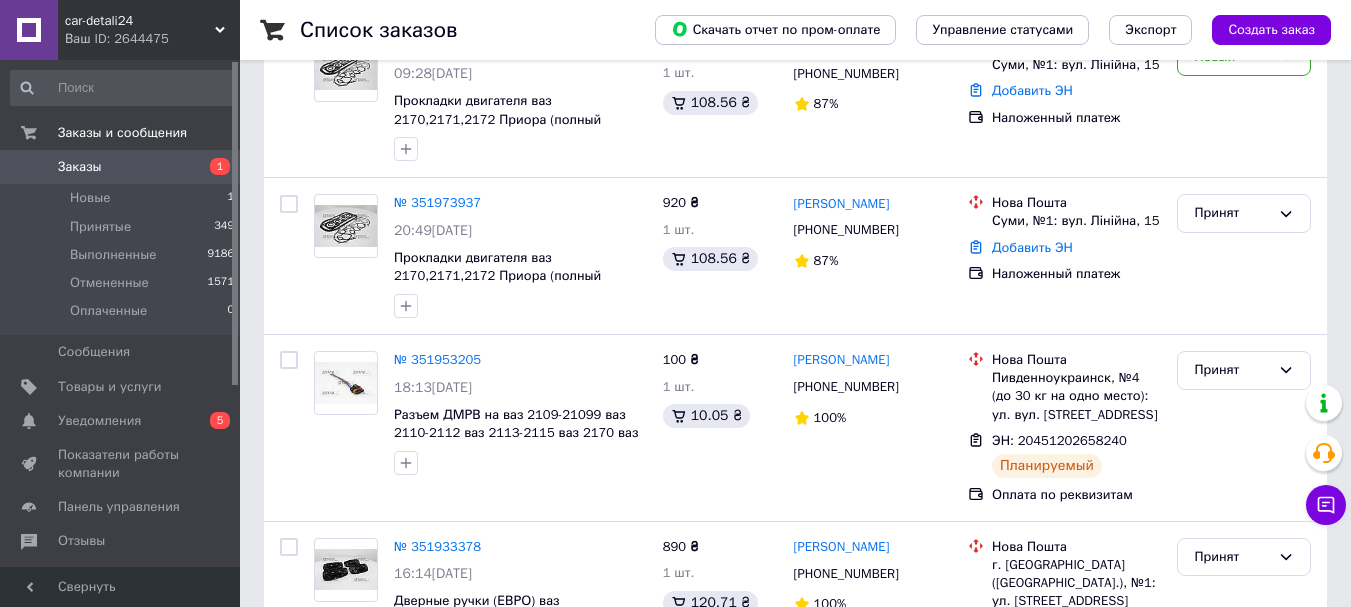scroll, scrollTop: 300, scrollLeft: 0, axis: vertical 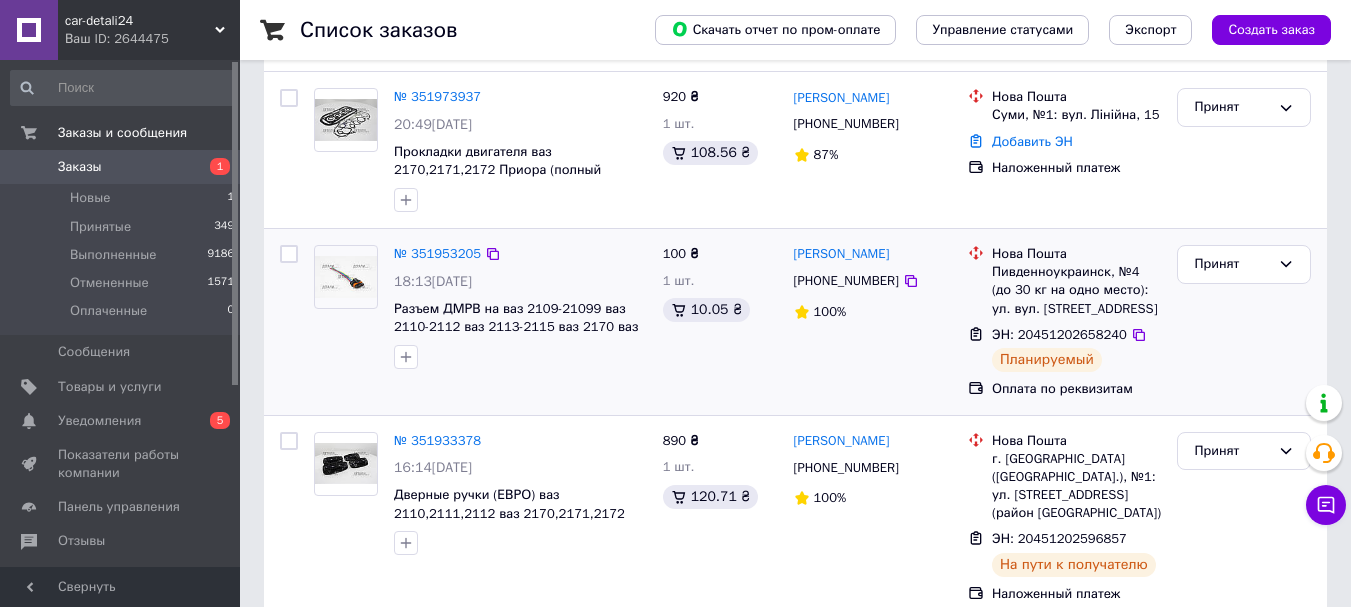 click on "ЭН: 20451202658240" at bounding box center [1059, 334] 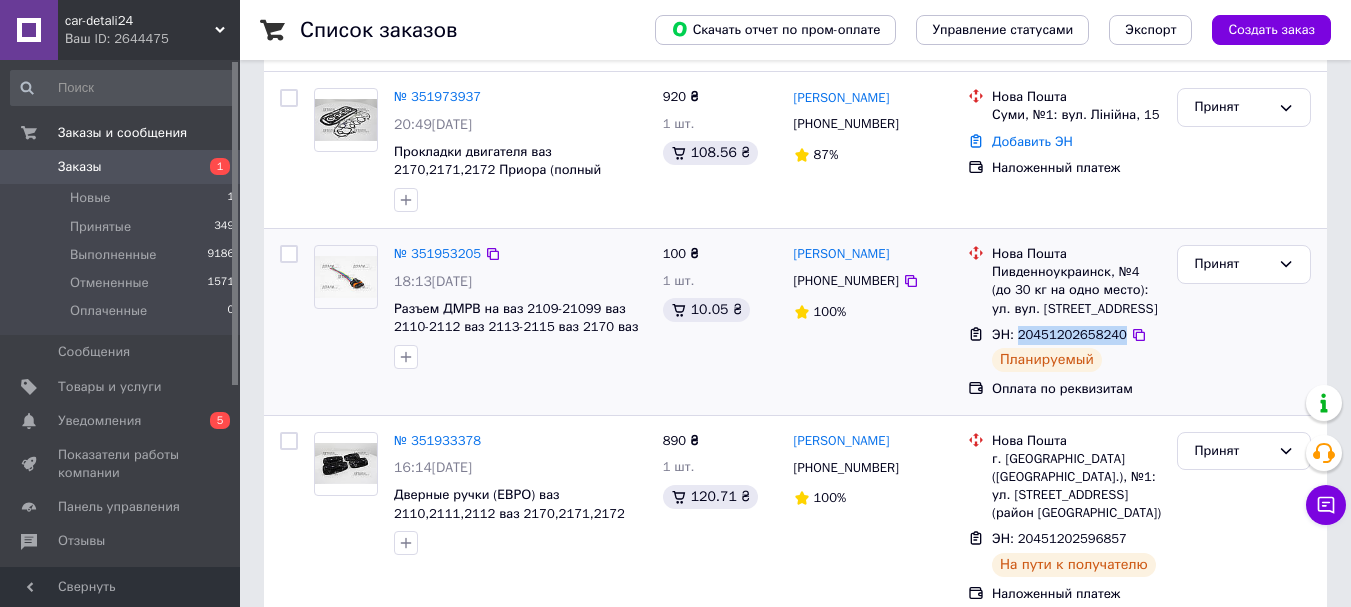 click on "ЭН: 20451202658240" at bounding box center [1059, 334] 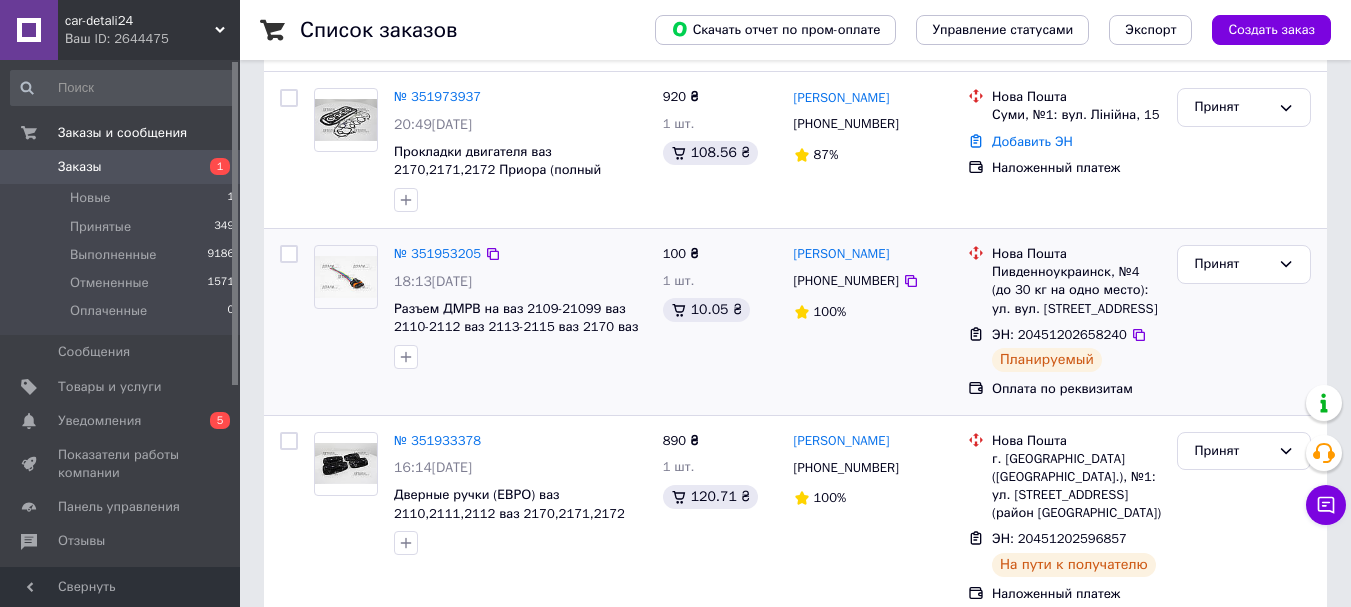 click on "100 ₴ 1 шт. 10.05 ₴" at bounding box center (720, 322) 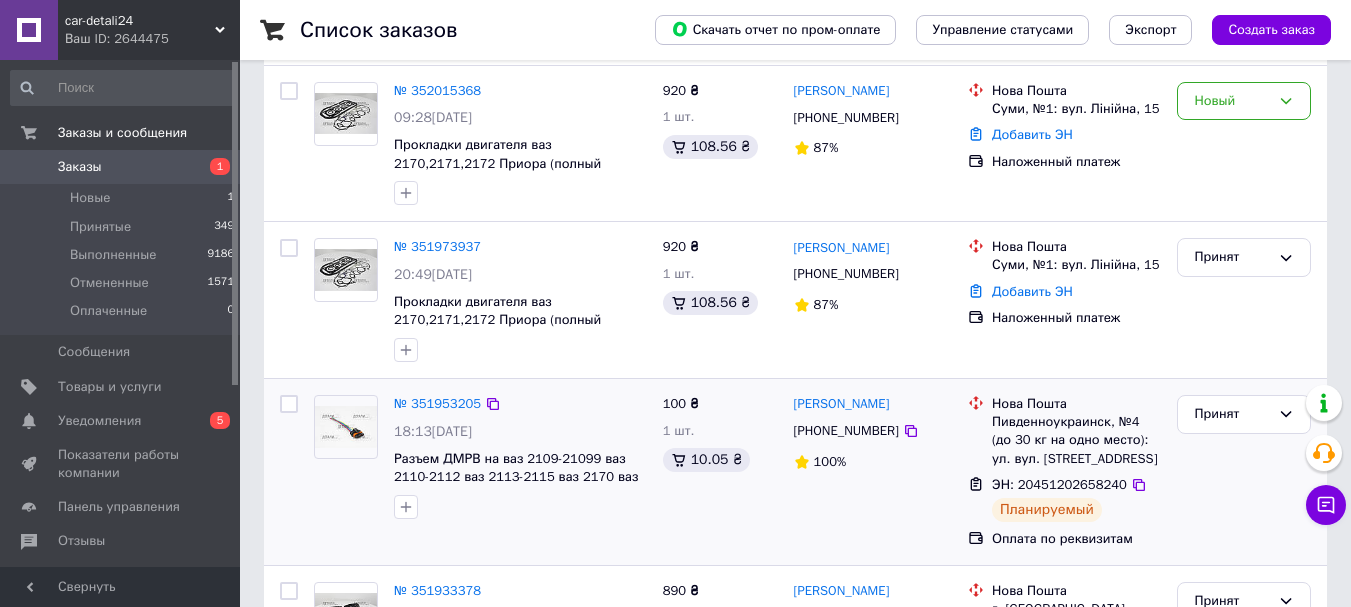 scroll, scrollTop: 0, scrollLeft: 0, axis: both 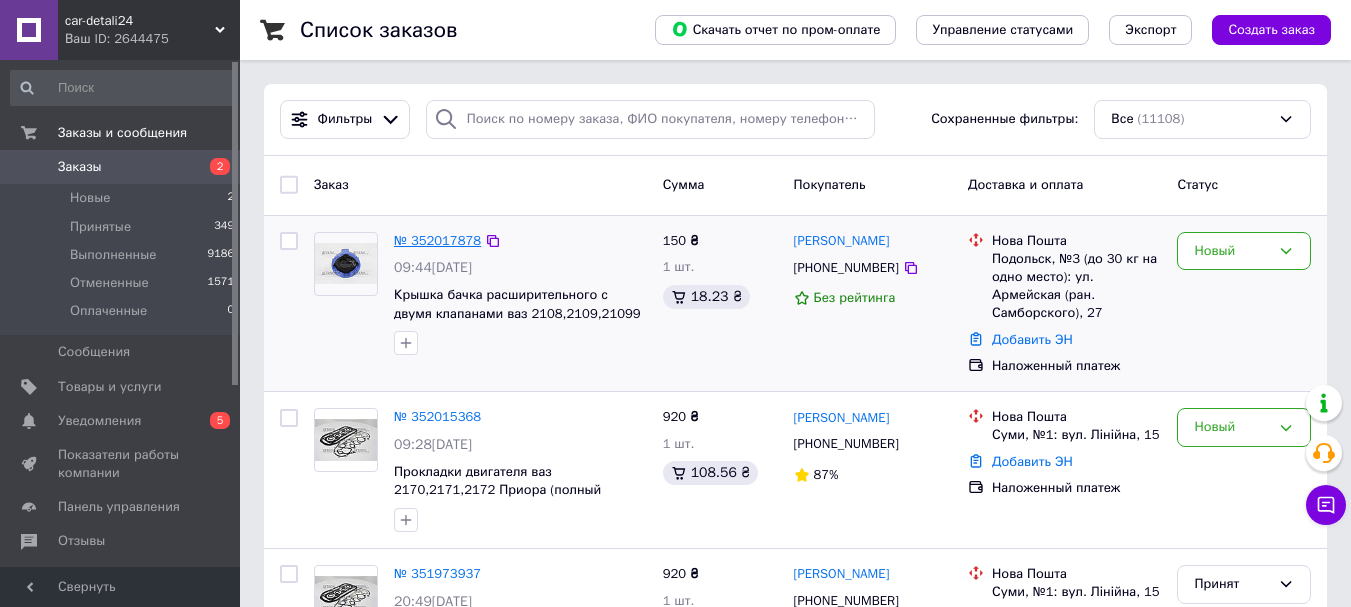click on "№ 352017878" at bounding box center (437, 240) 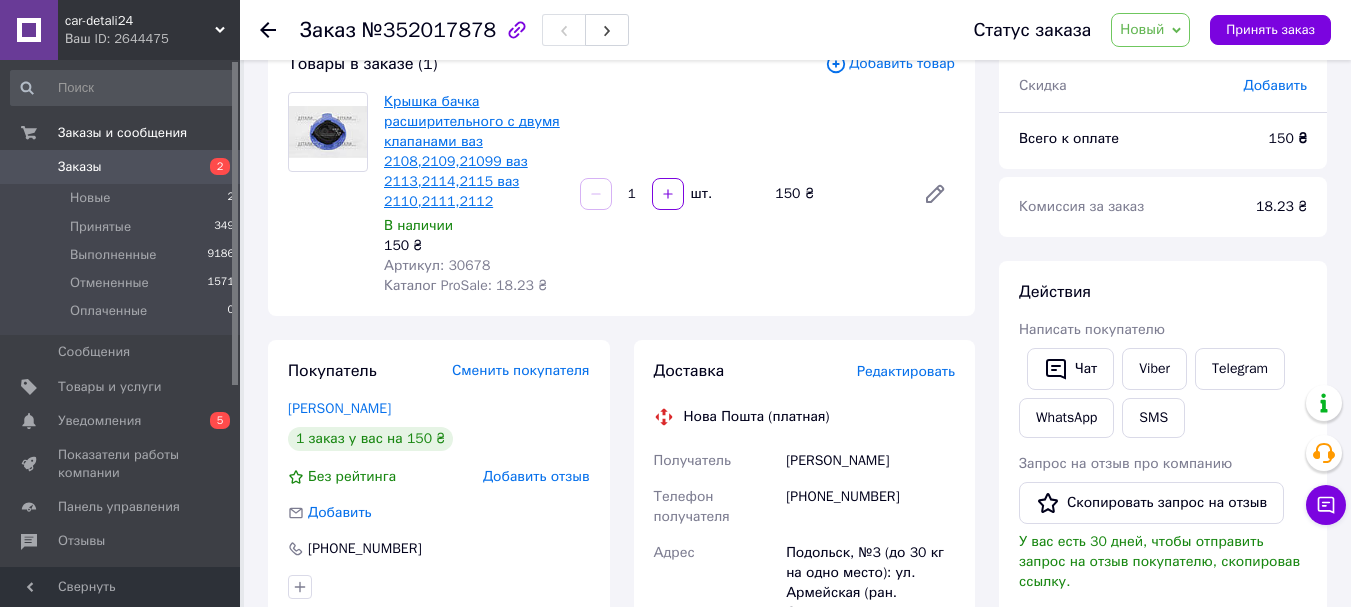 scroll, scrollTop: 200, scrollLeft: 0, axis: vertical 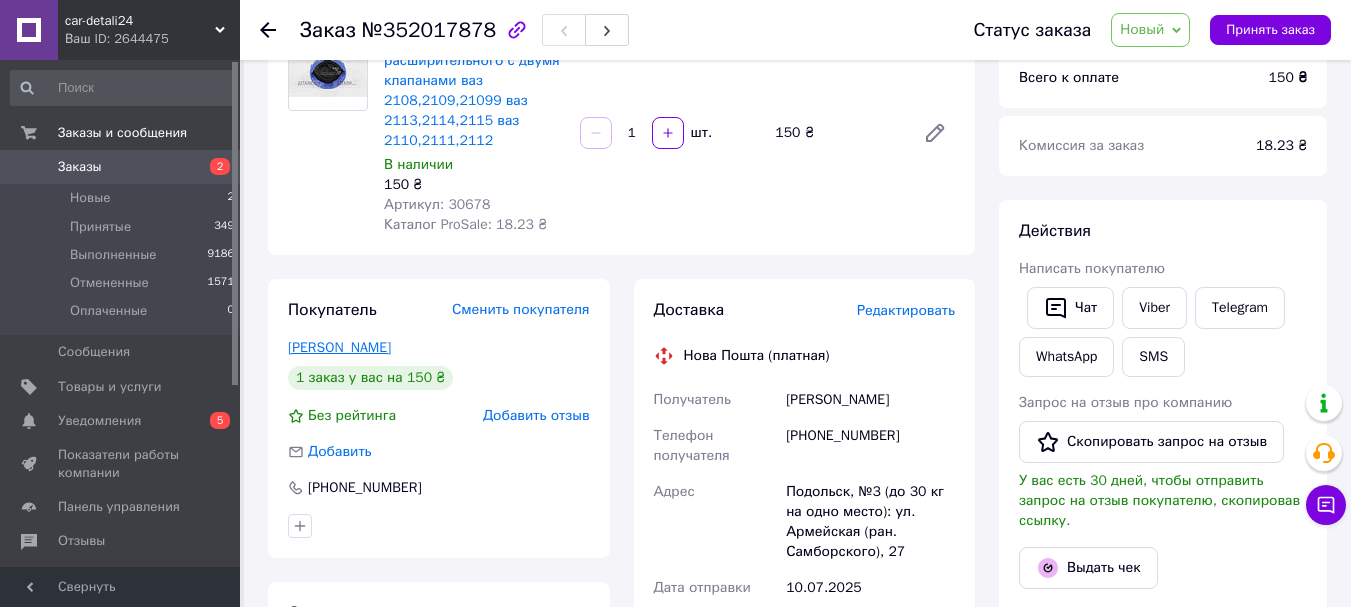 click on "Барбулат Николай" at bounding box center (339, 347) 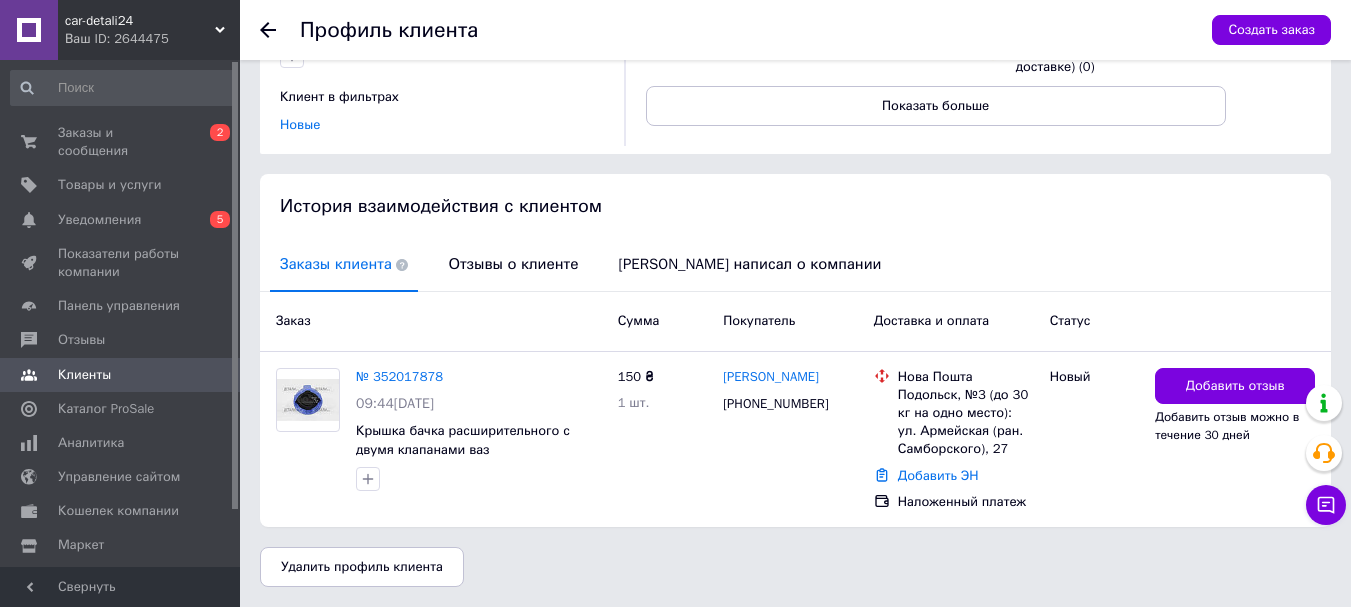 scroll, scrollTop: 0, scrollLeft: 0, axis: both 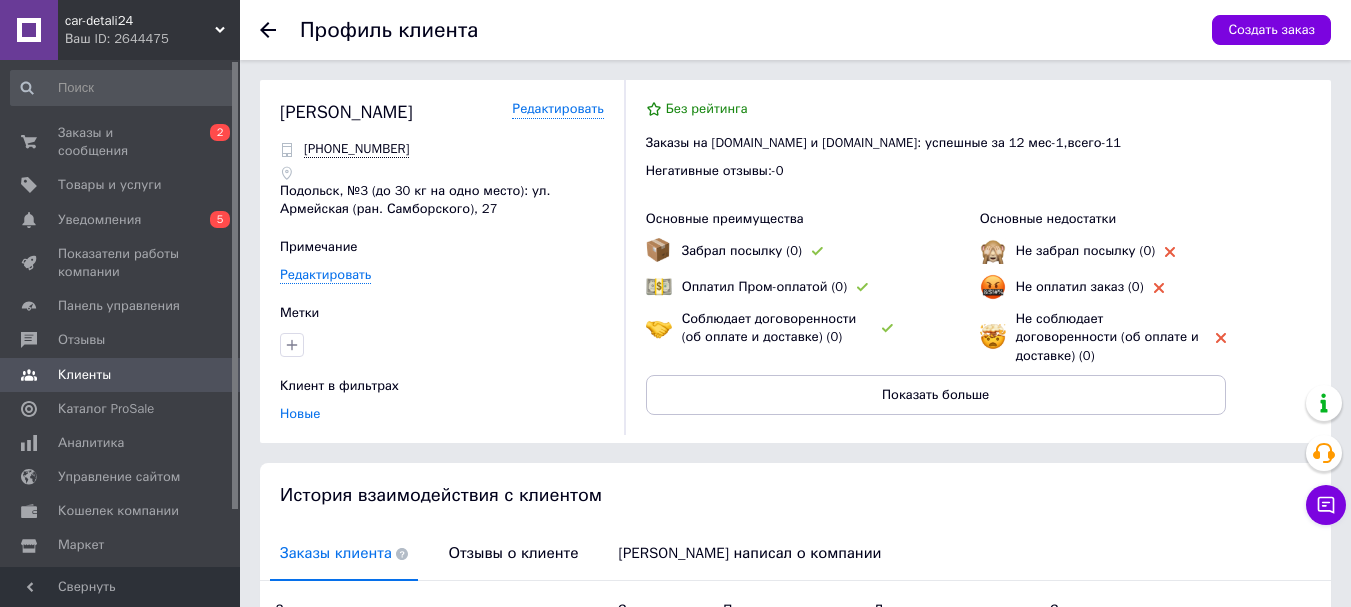 click 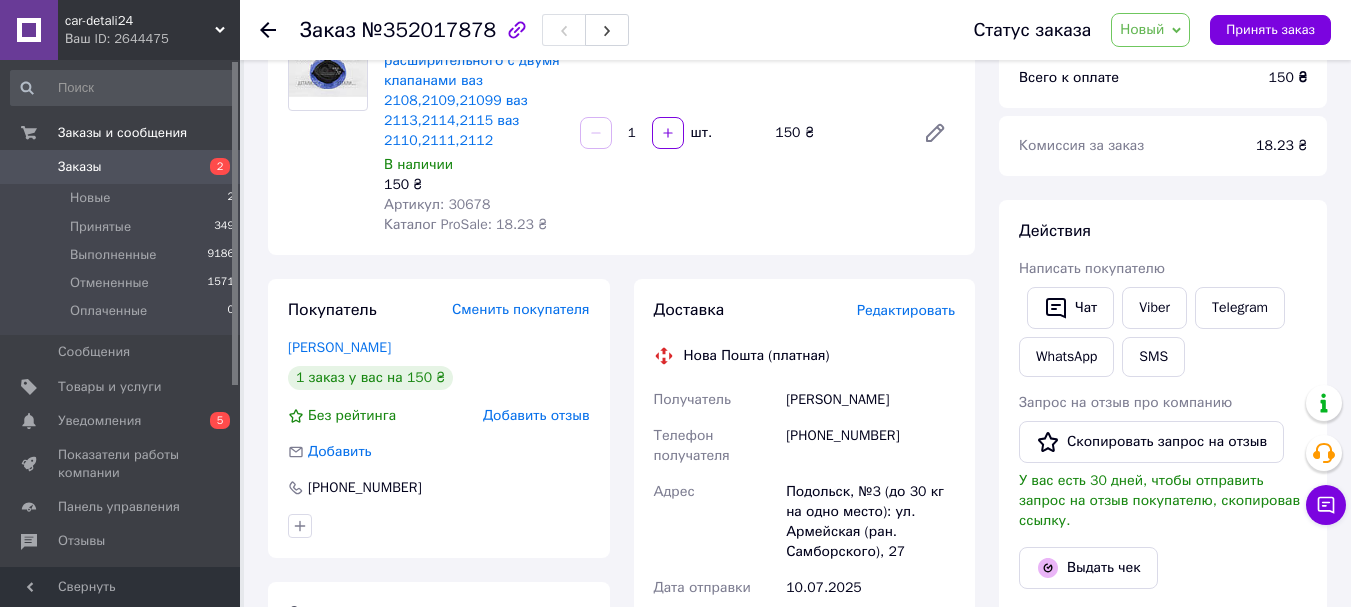 click on "Артикул: 30678" at bounding box center [437, 204] 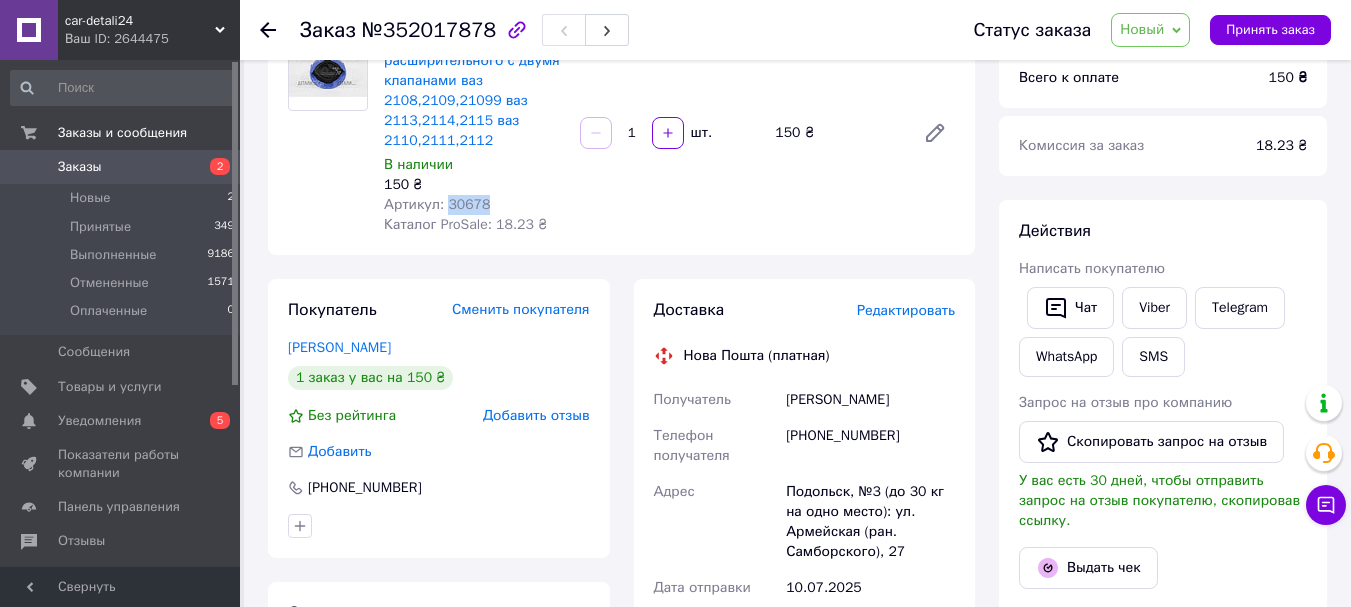 click on "Артикул: 30678" at bounding box center [437, 204] 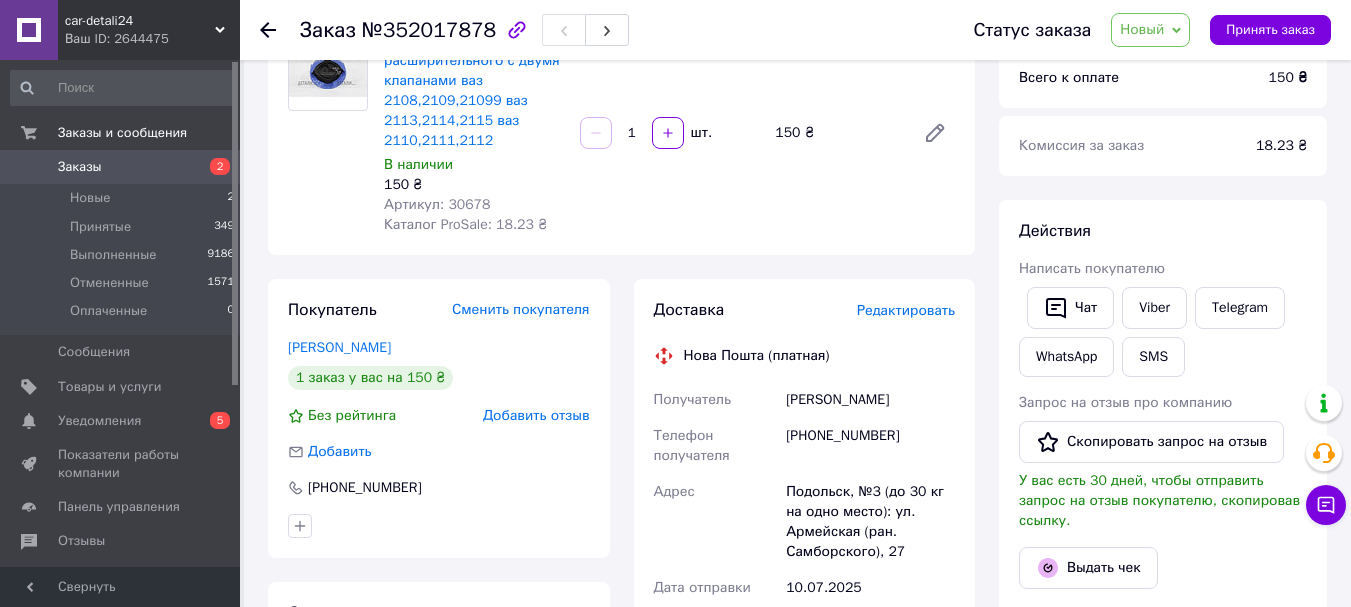 click 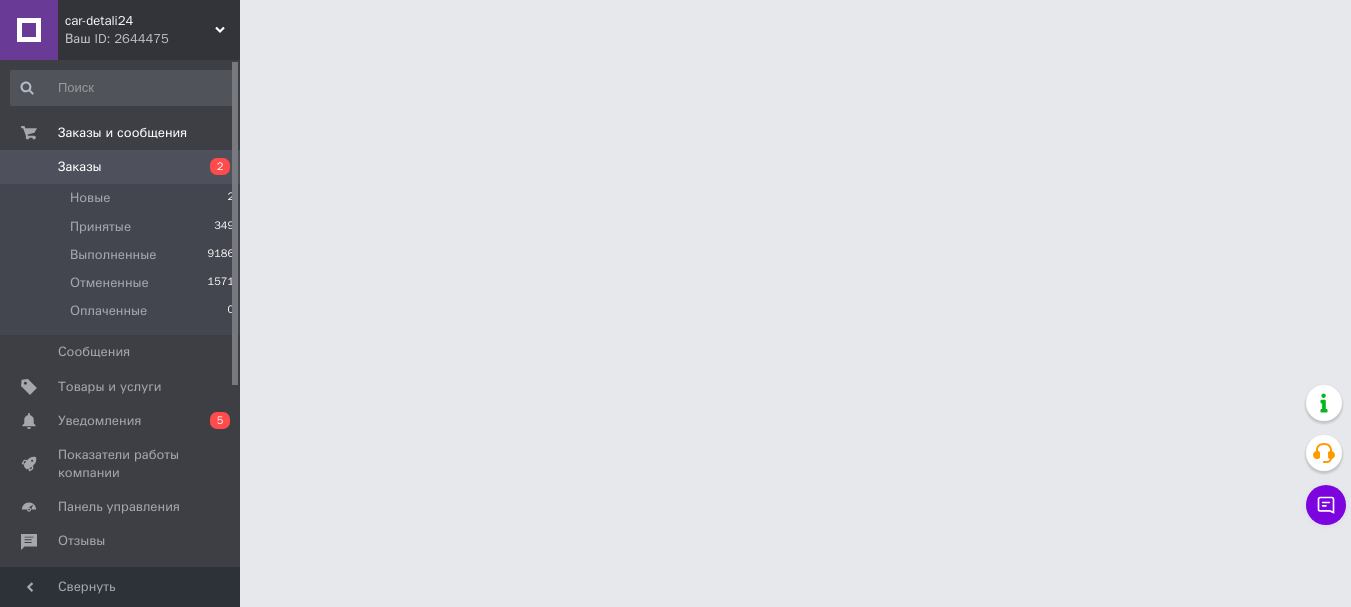 scroll, scrollTop: 0, scrollLeft: 0, axis: both 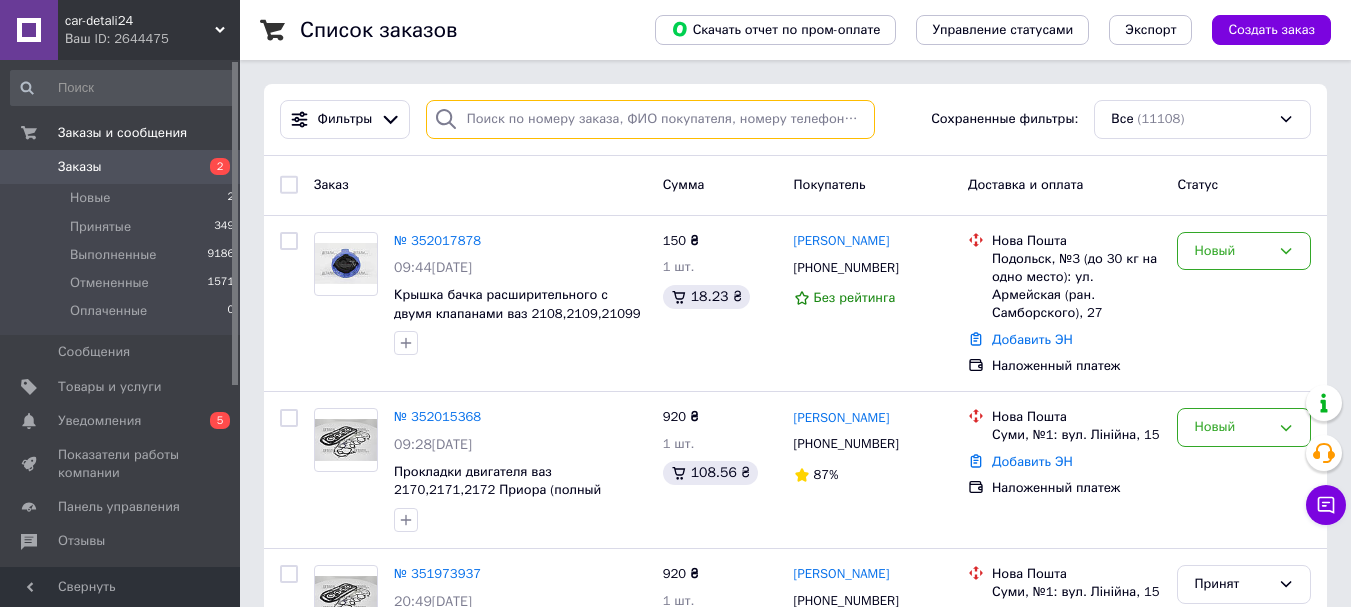 click at bounding box center [650, 119] 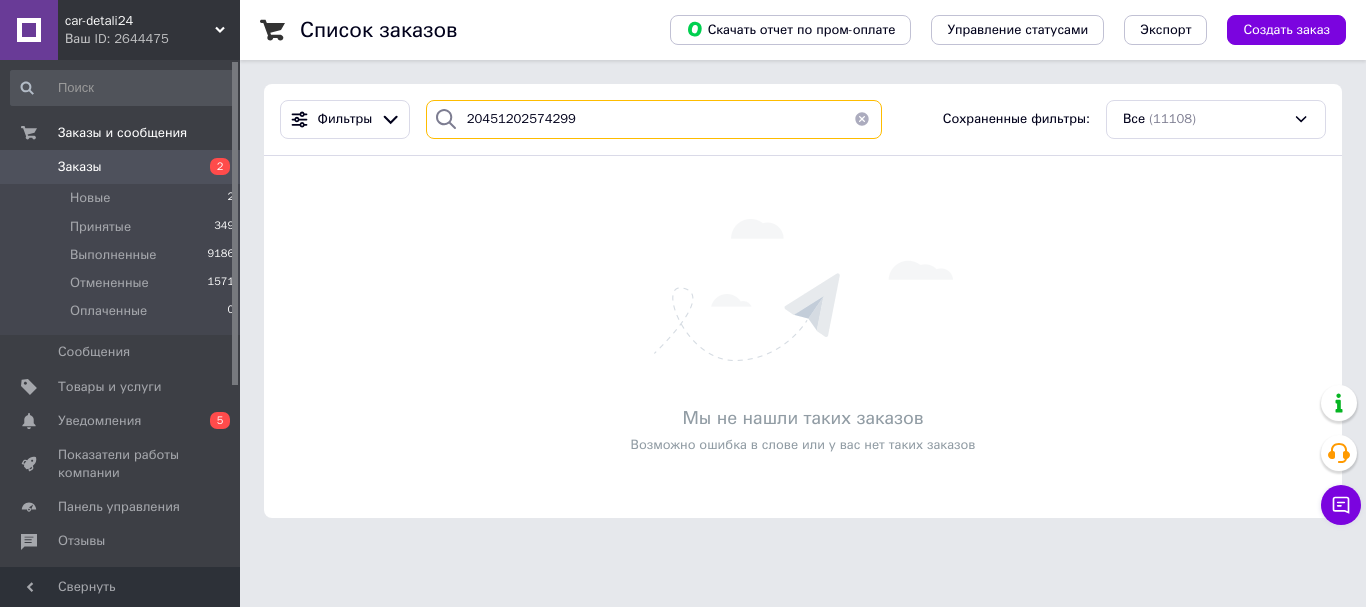 type on "20451202574299" 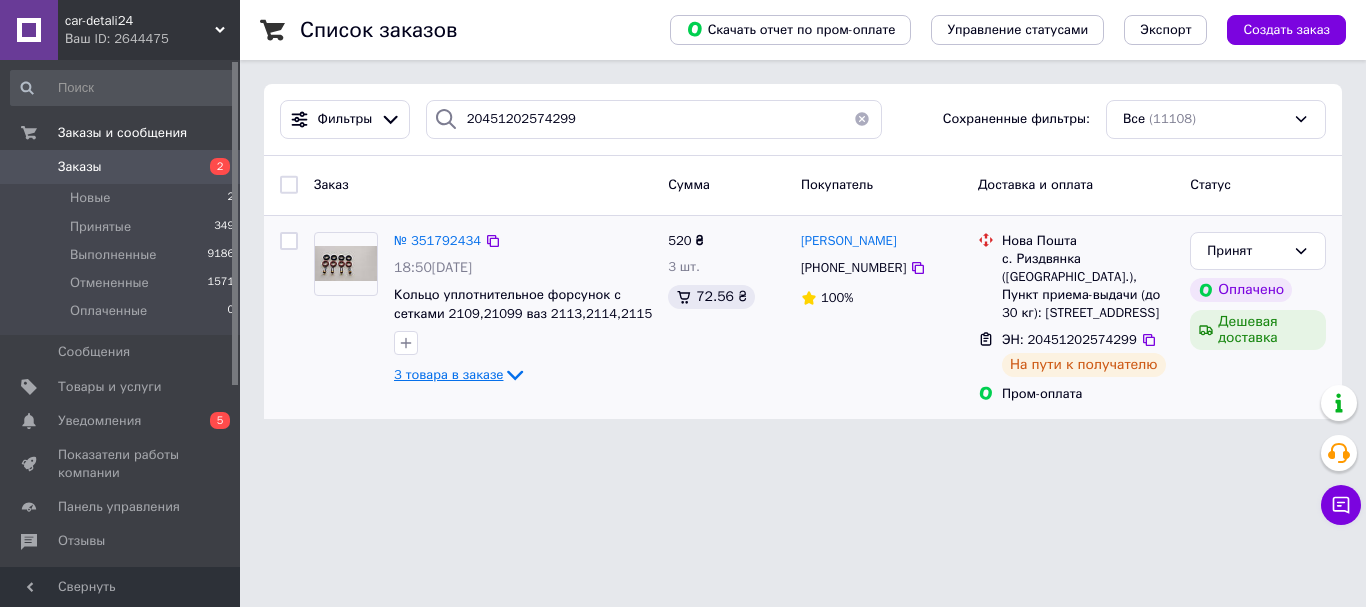 click 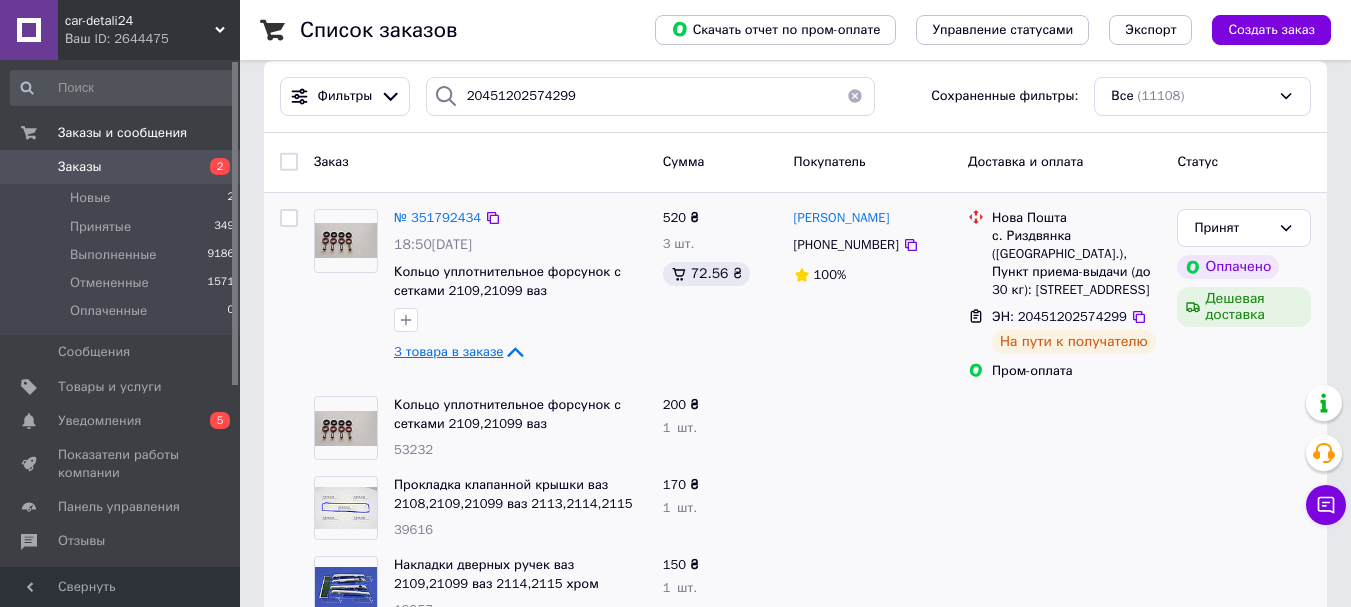 scroll, scrollTop: 0, scrollLeft: 0, axis: both 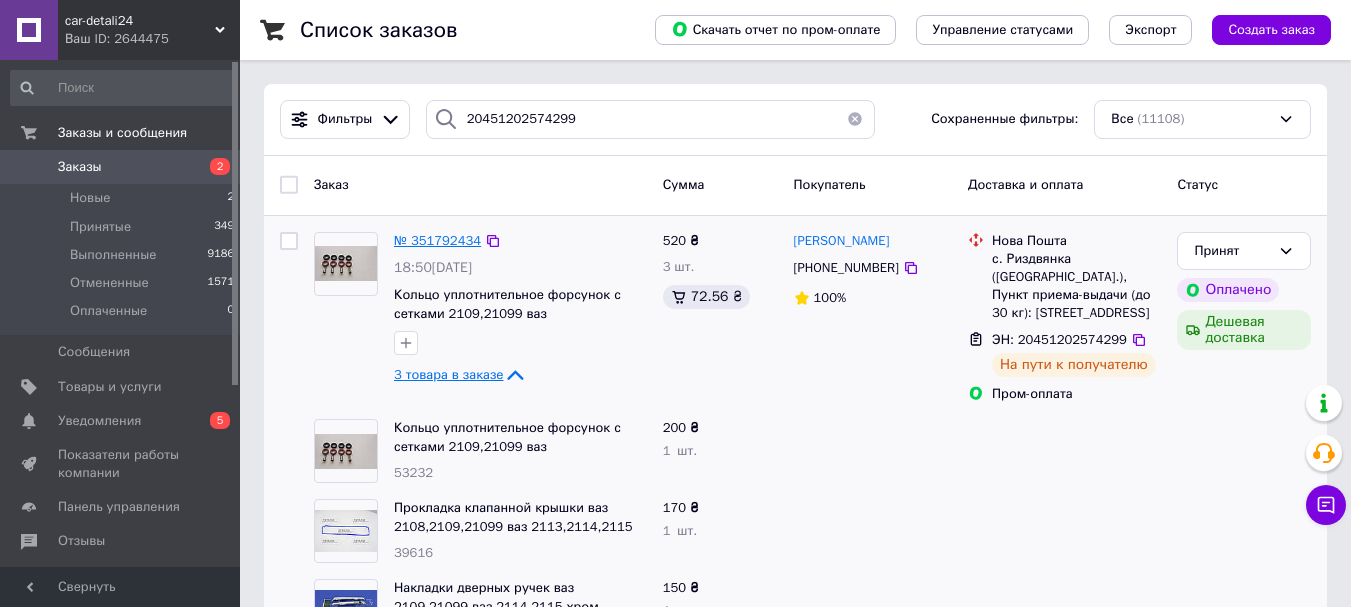 click on "№ 351792434" at bounding box center (437, 240) 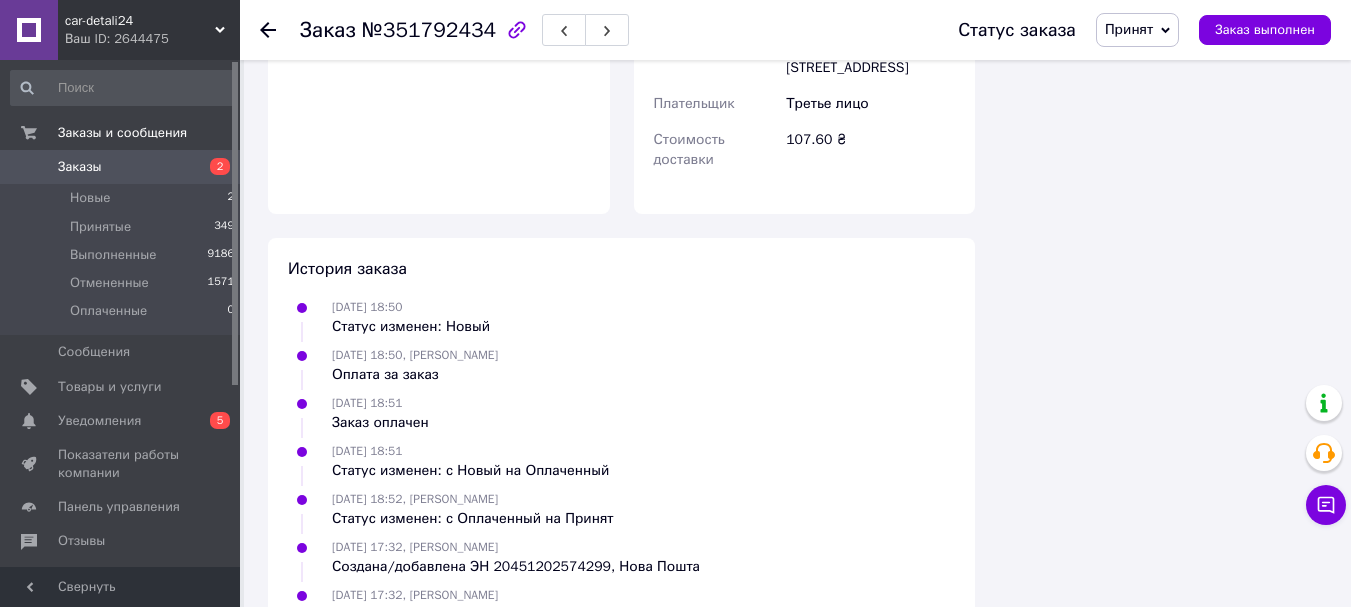 scroll, scrollTop: 1500, scrollLeft: 0, axis: vertical 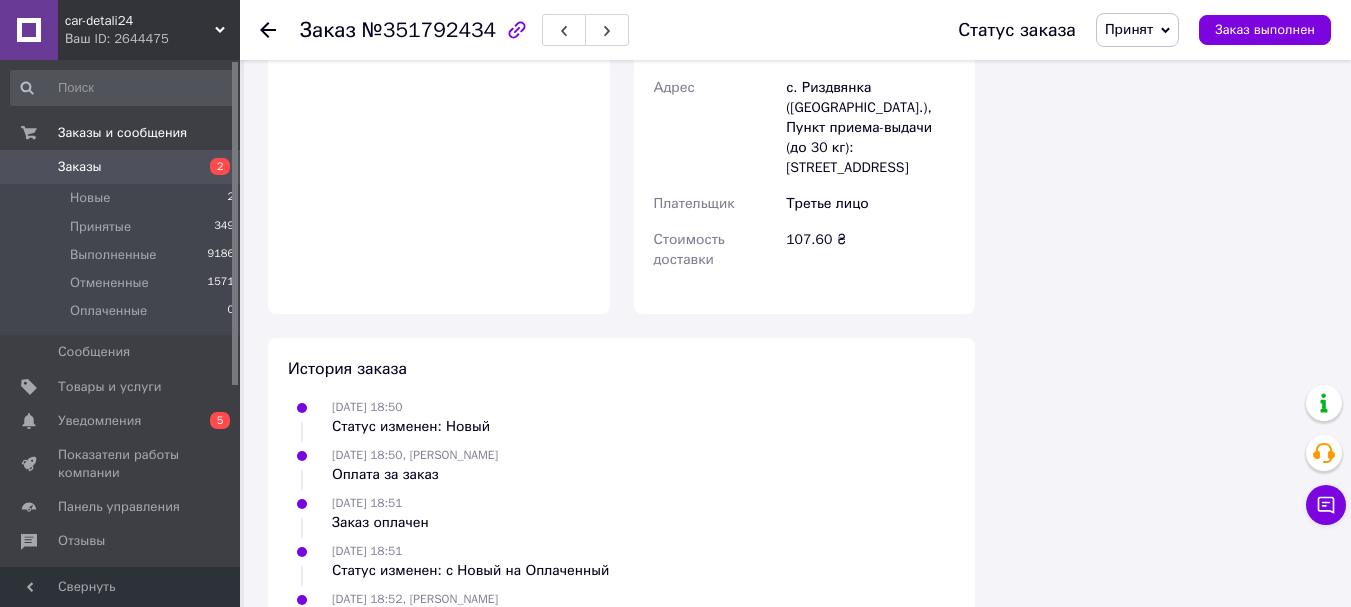 click 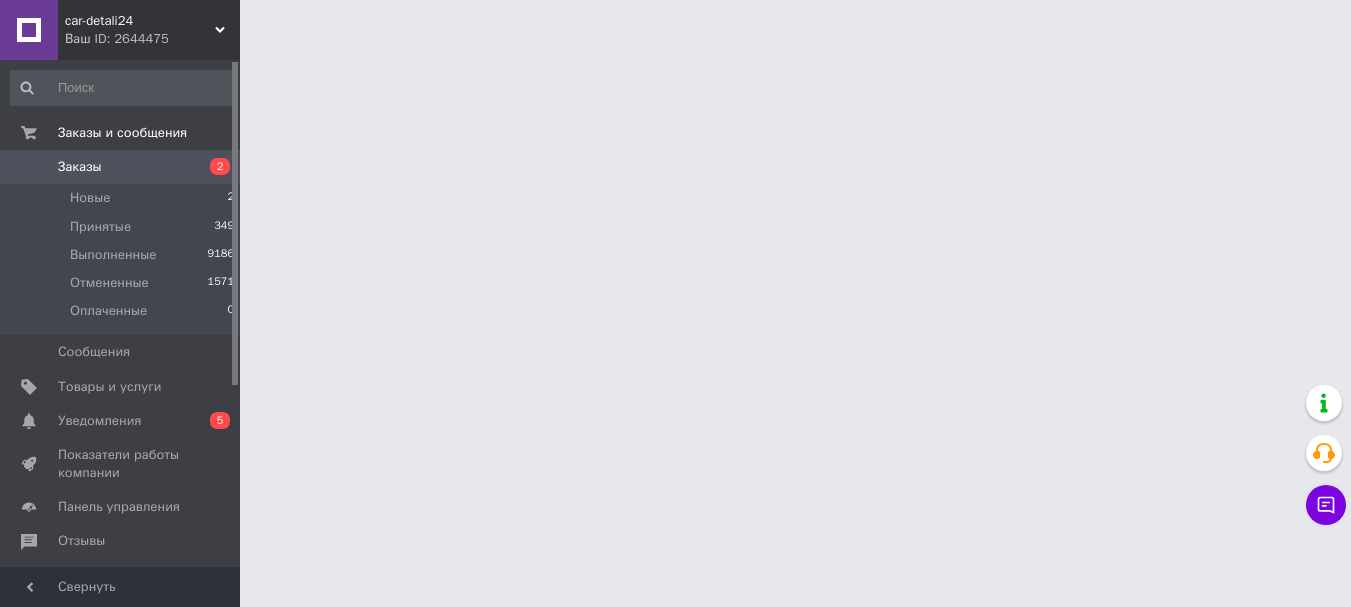 scroll, scrollTop: 0, scrollLeft: 0, axis: both 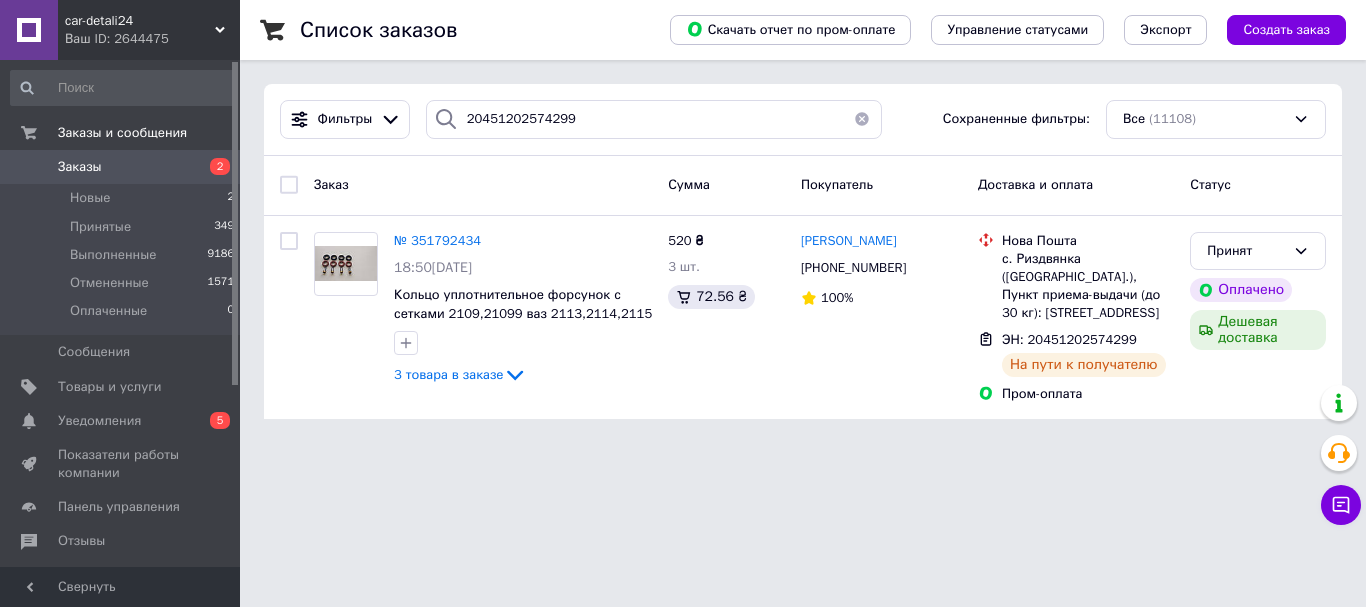 click at bounding box center (862, 119) 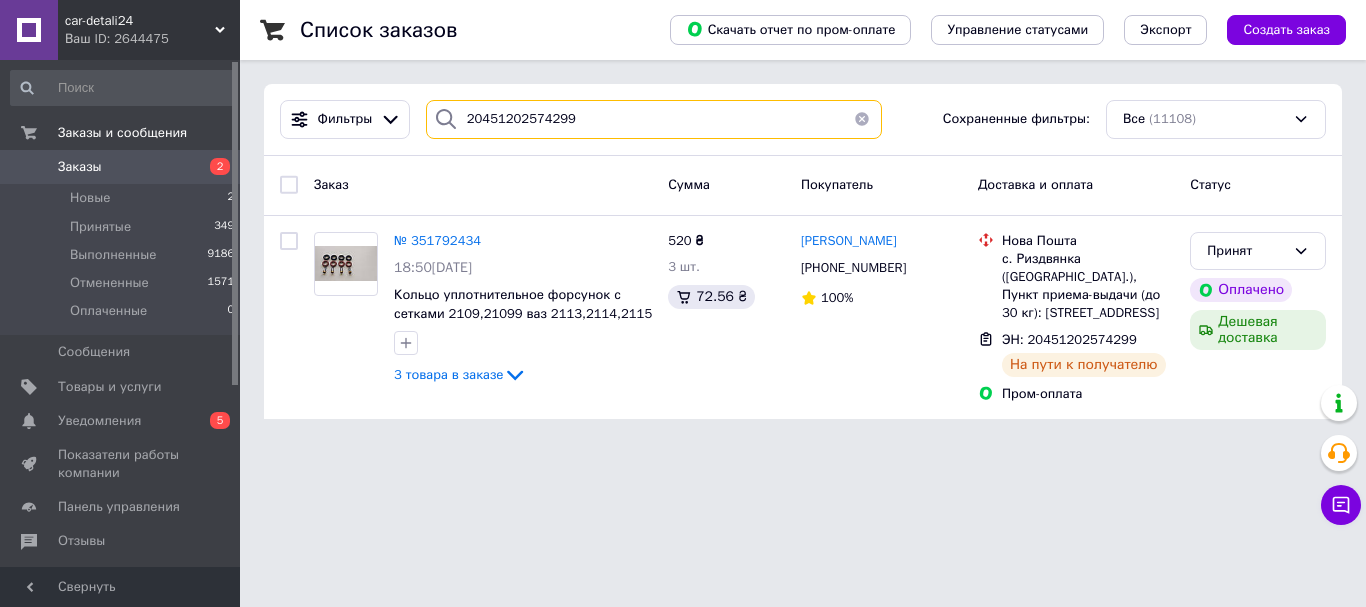 type 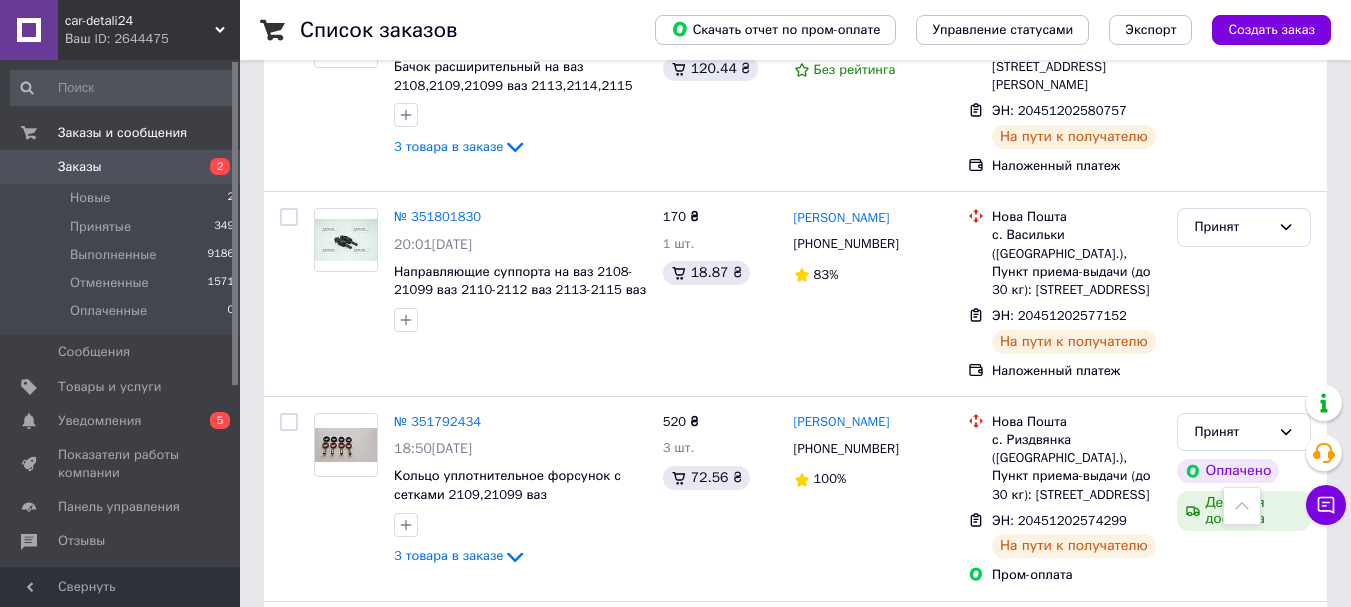 scroll, scrollTop: 2800, scrollLeft: 0, axis: vertical 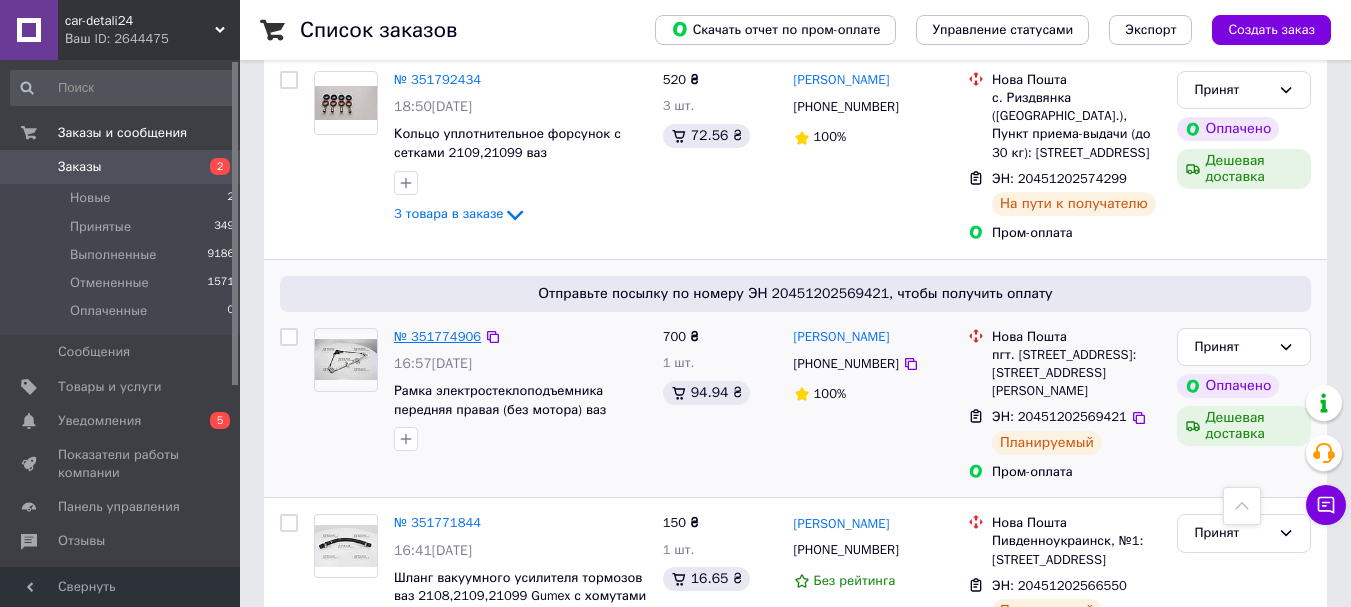 click on "№ 351774906" at bounding box center [437, 336] 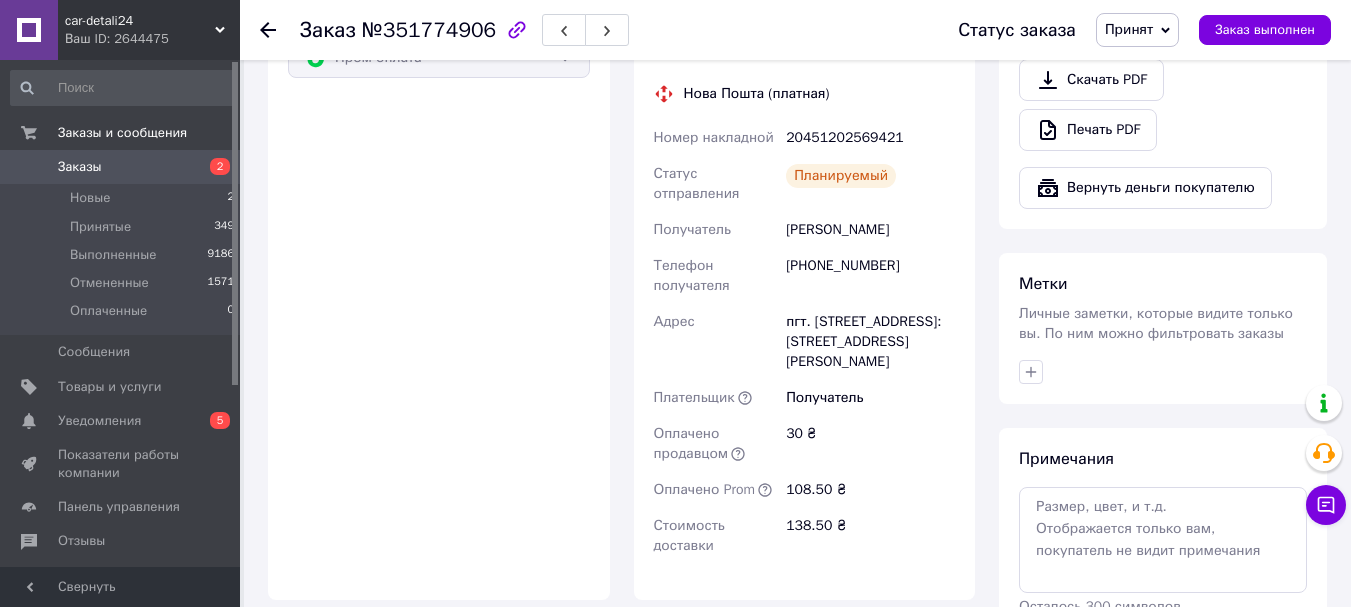 scroll, scrollTop: 814, scrollLeft: 0, axis: vertical 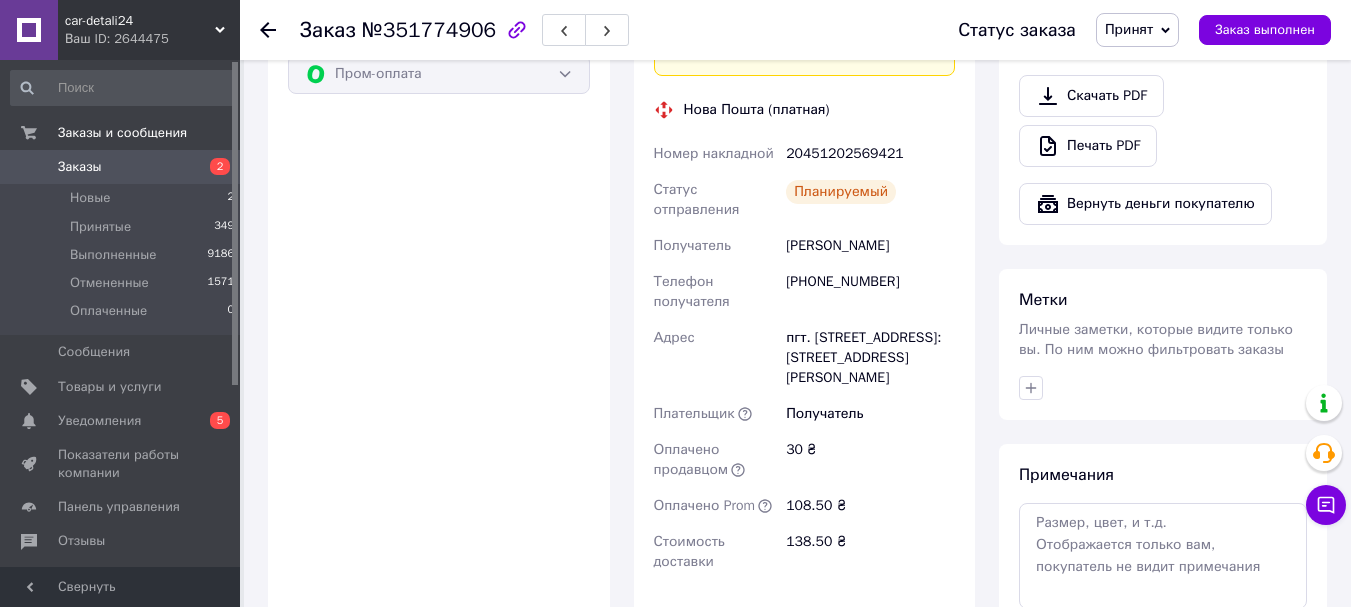 click at bounding box center (268, 30) 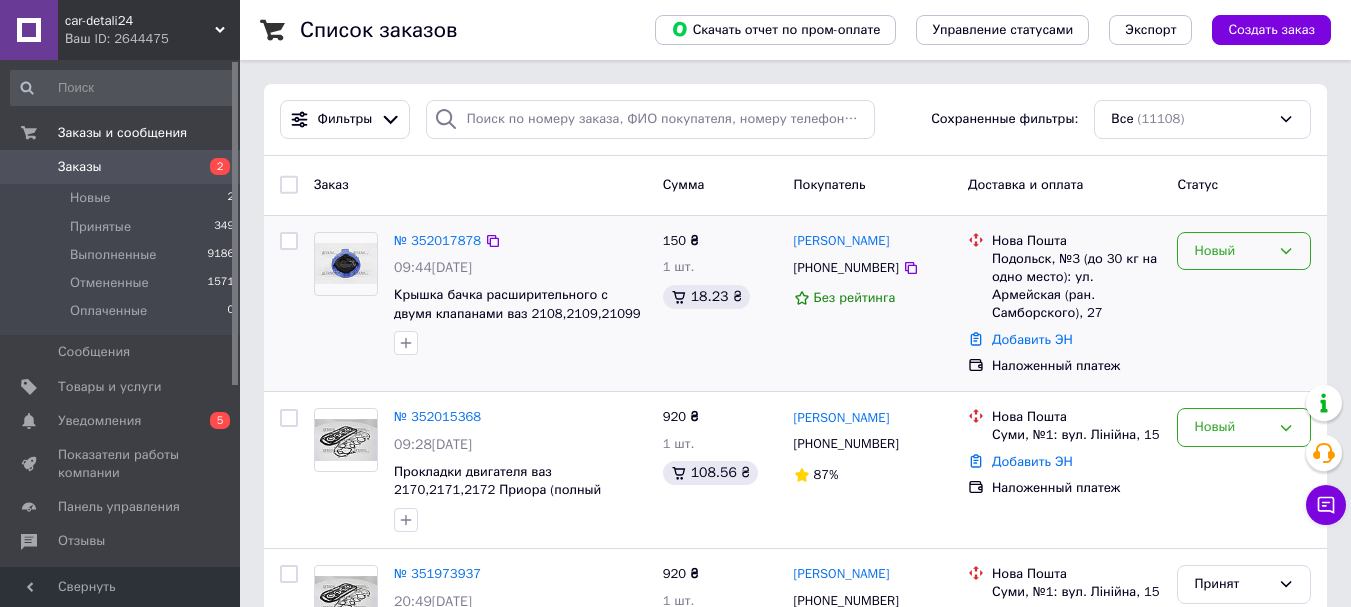 click 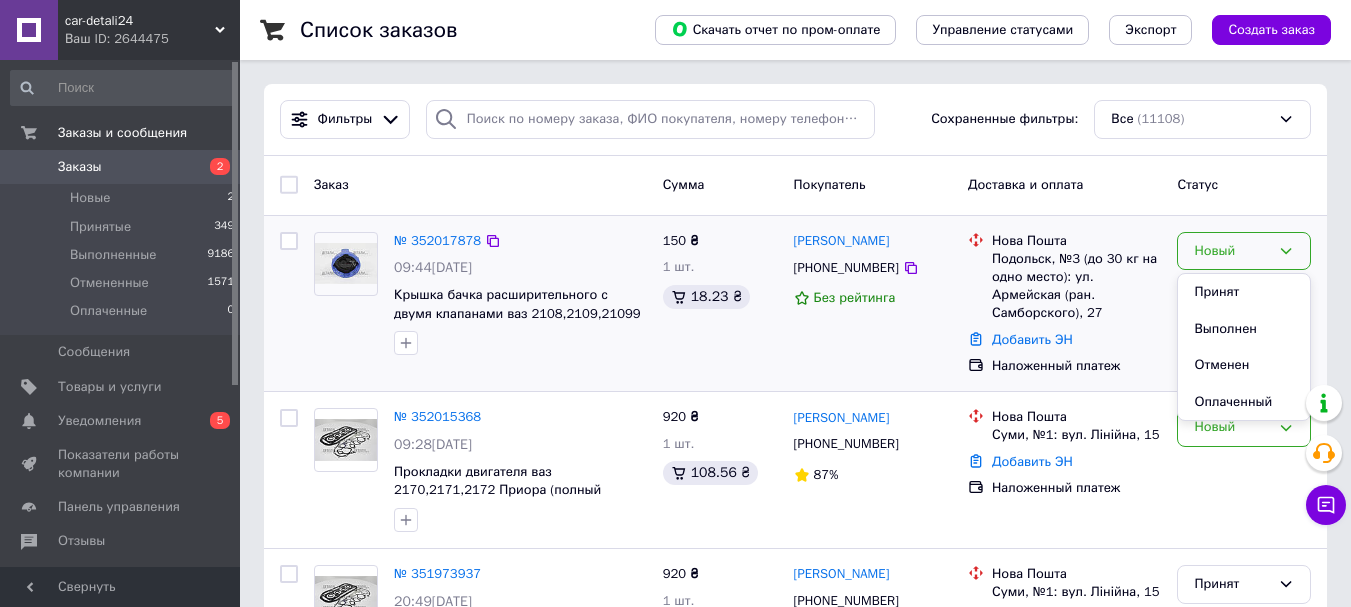 click on "Принят" at bounding box center (1244, 292) 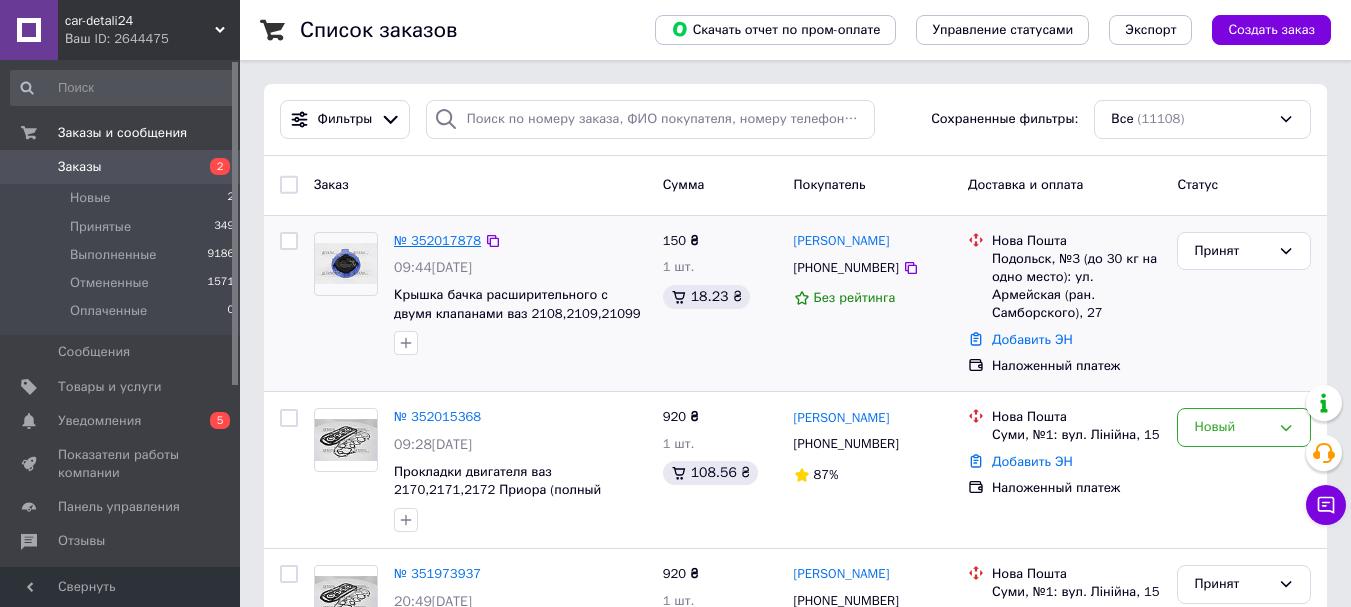 click on "№ 352017878" at bounding box center (437, 240) 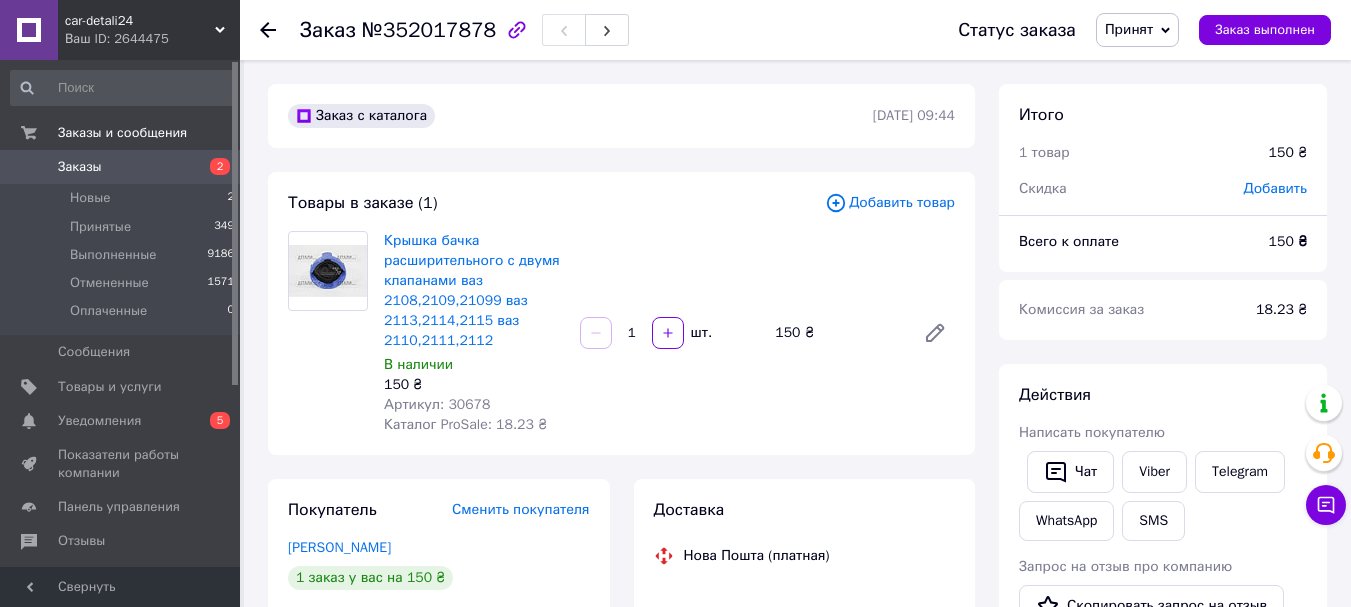 scroll, scrollTop: 100, scrollLeft: 0, axis: vertical 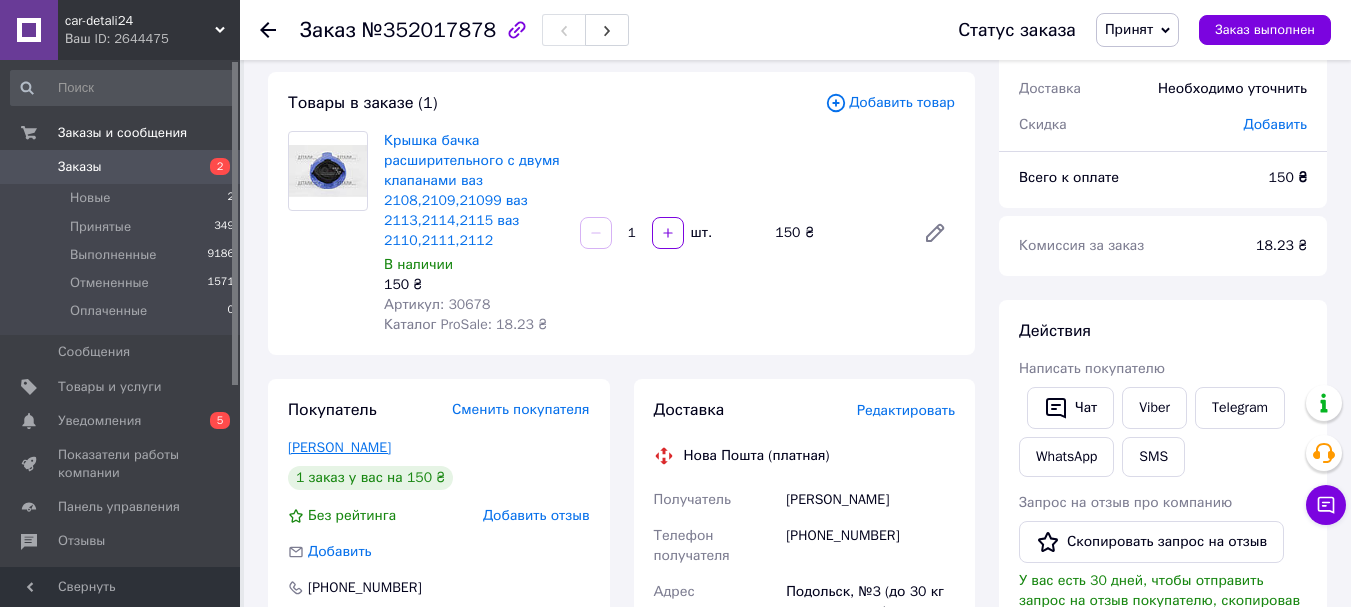 click on "Барбулат Николай" at bounding box center (339, 447) 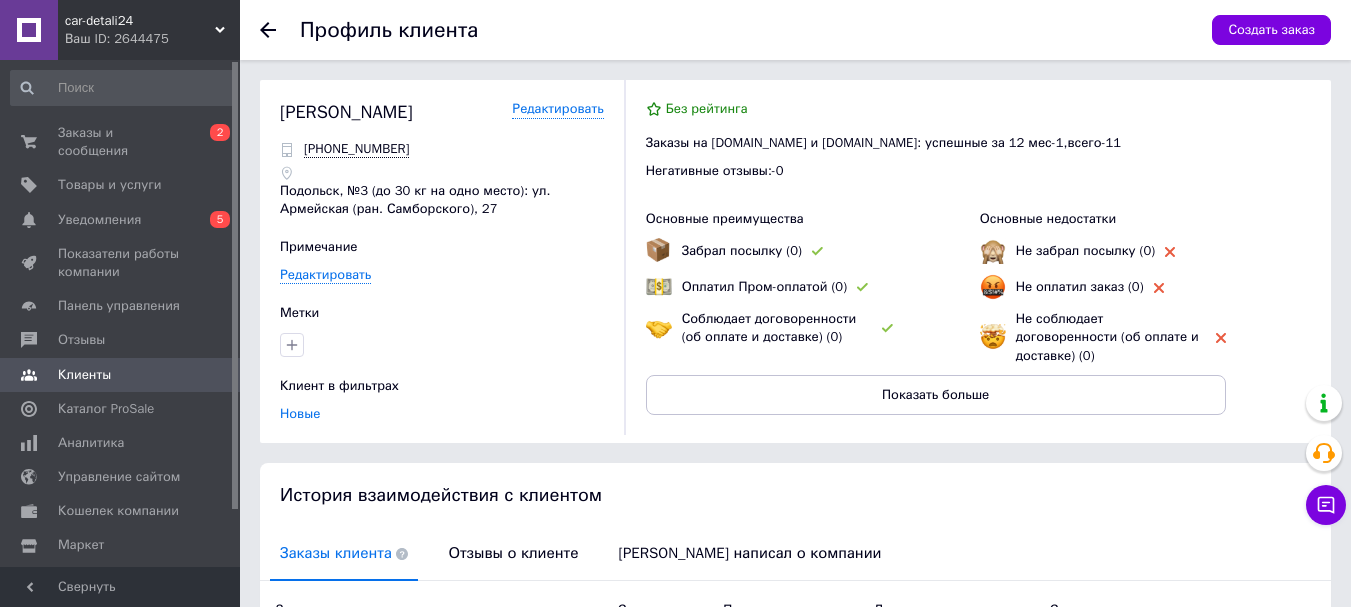 click 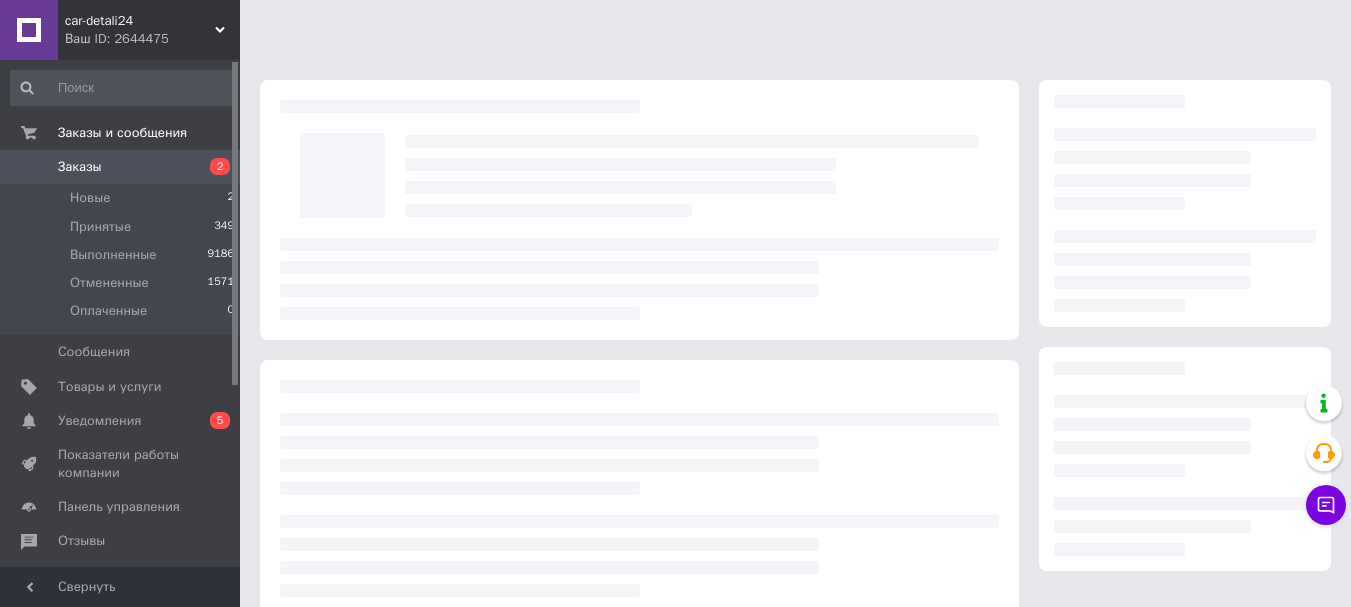 scroll, scrollTop: 100, scrollLeft: 0, axis: vertical 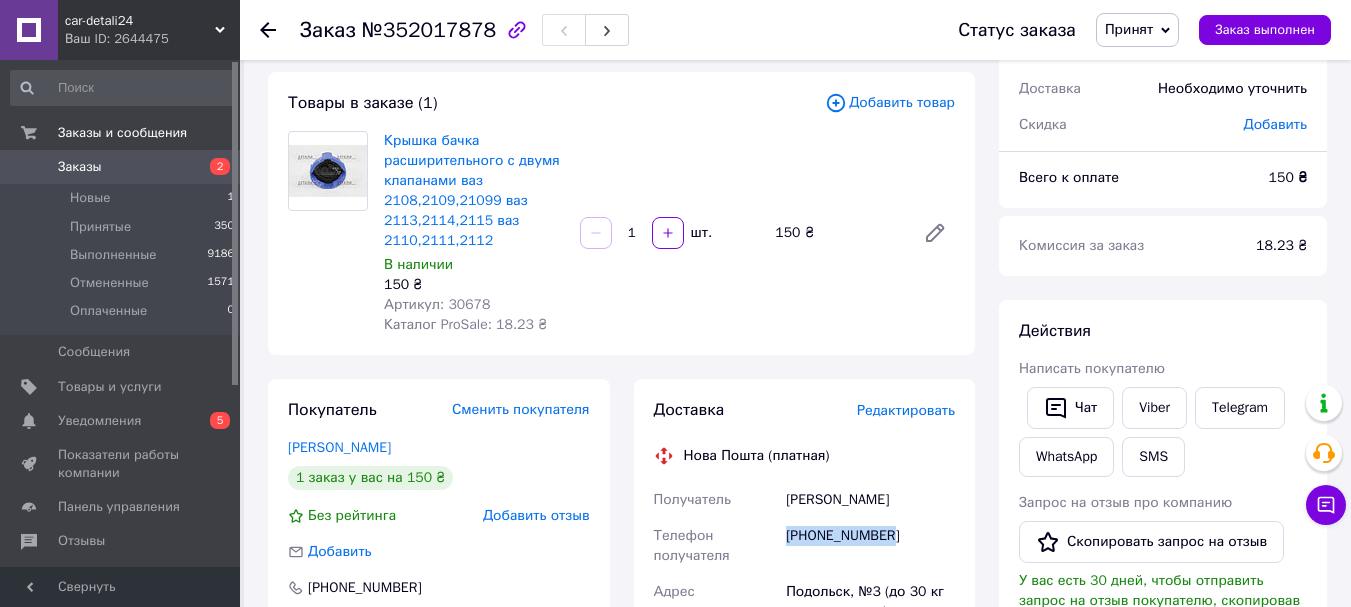 drag, startPoint x: 784, startPoint y: 535, endPoint x: 881, endPoint y: 531, distance: 97.082436 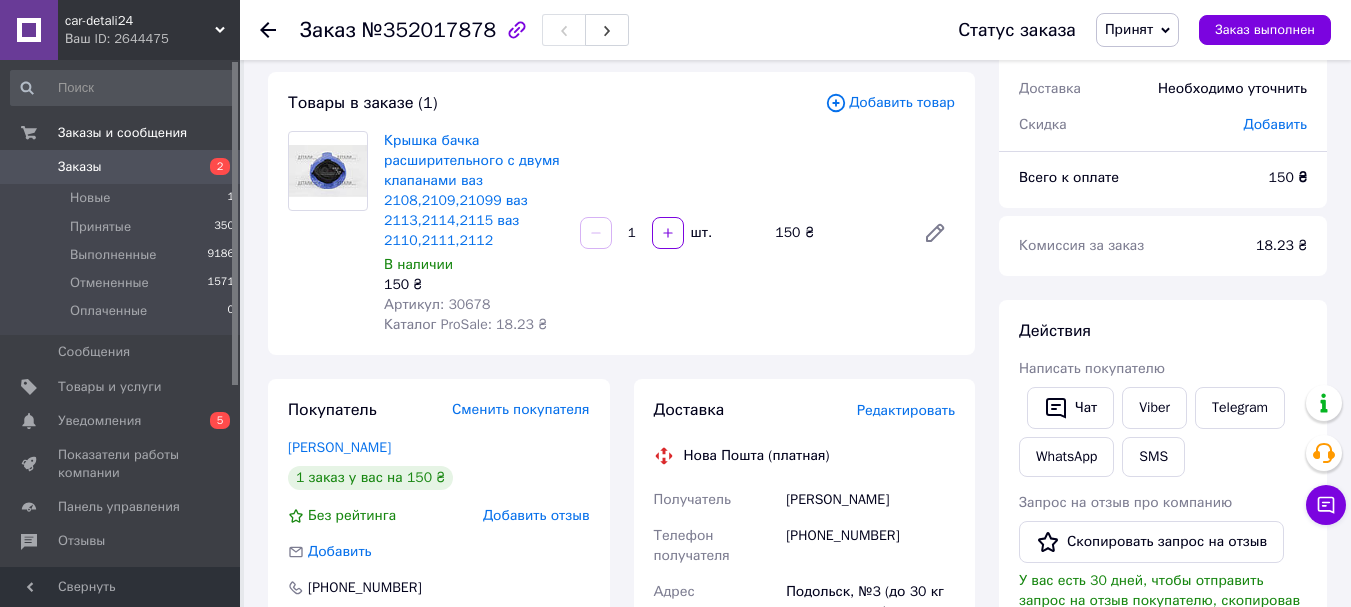 click 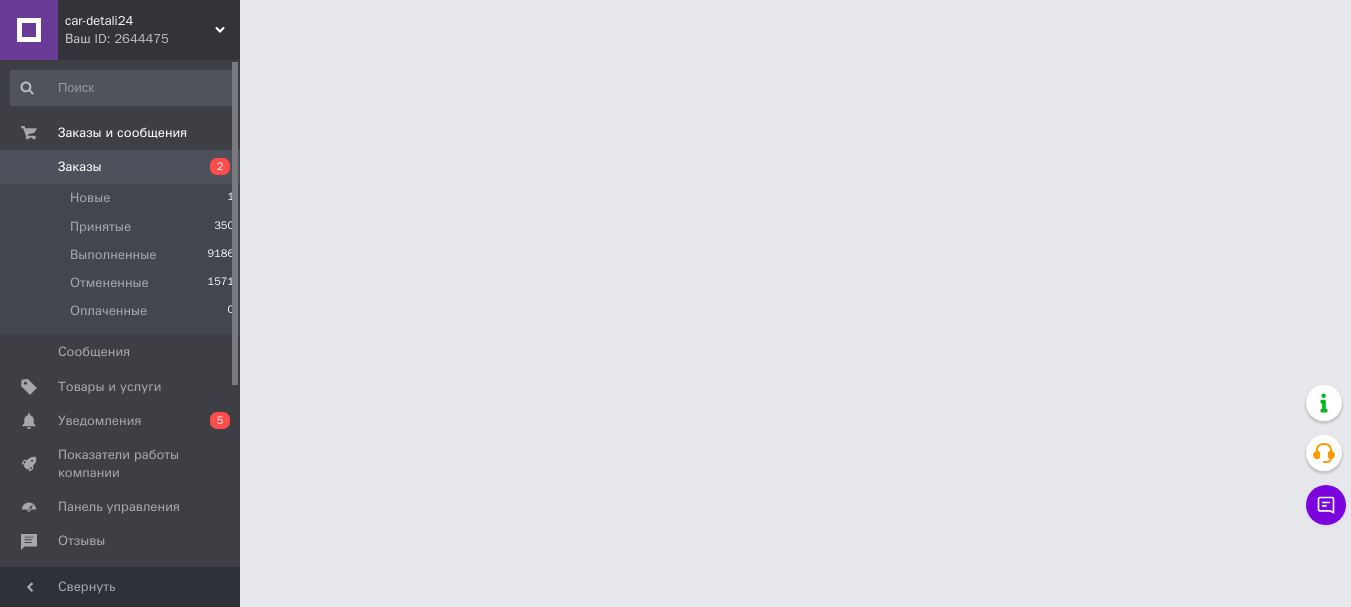 scroll, scrollTop: 0, scrollLeft: 0, axis: both 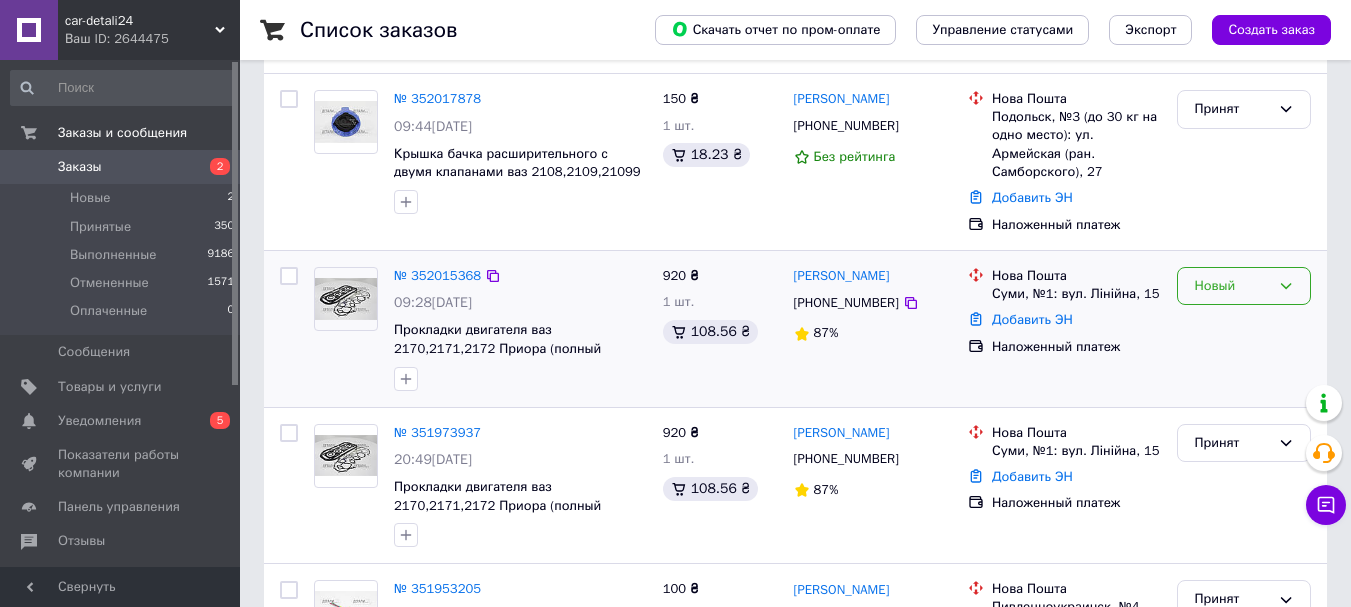 click 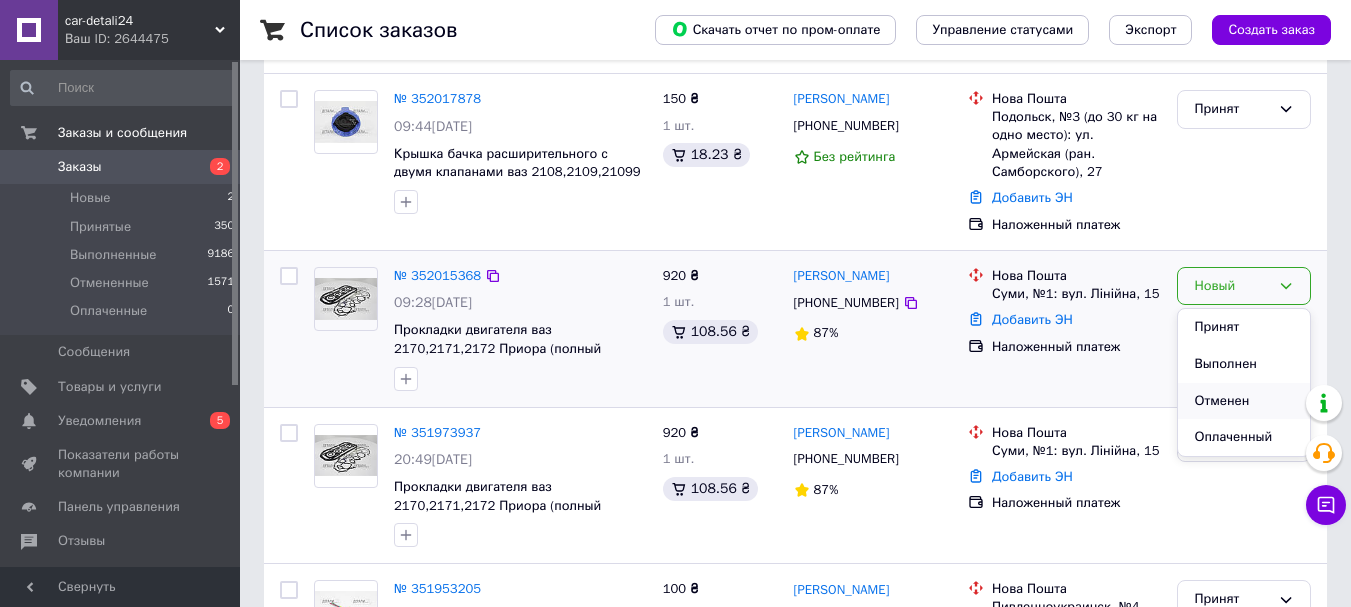 click on "Отменен" at bounding box center [1244, 401] 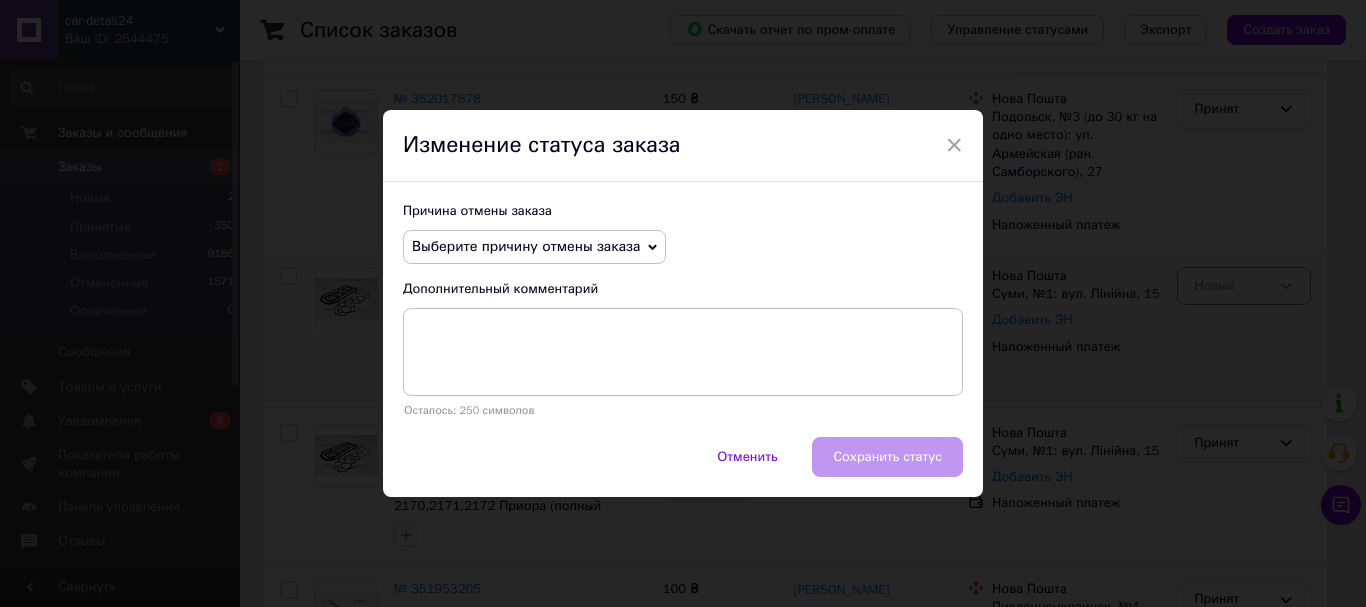 click on "Выберите причину отмены заказа" at bounding box center [534, 247] 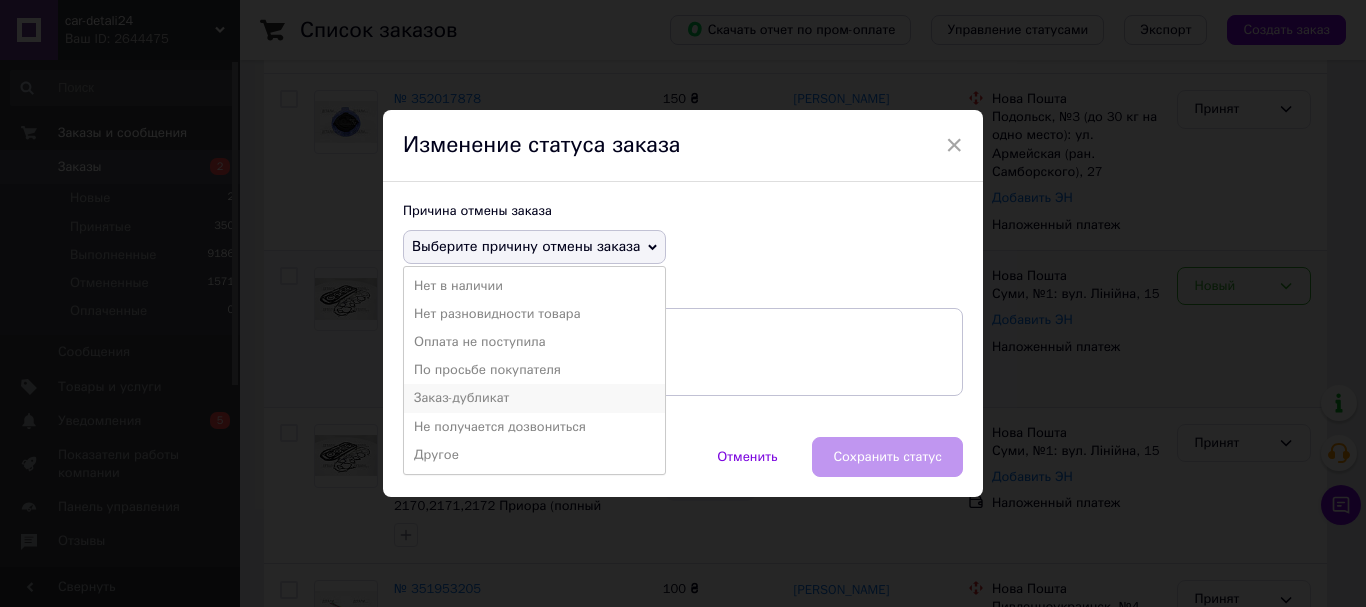 click on "Заказ-дубликат" at bounding box center [534, 398] 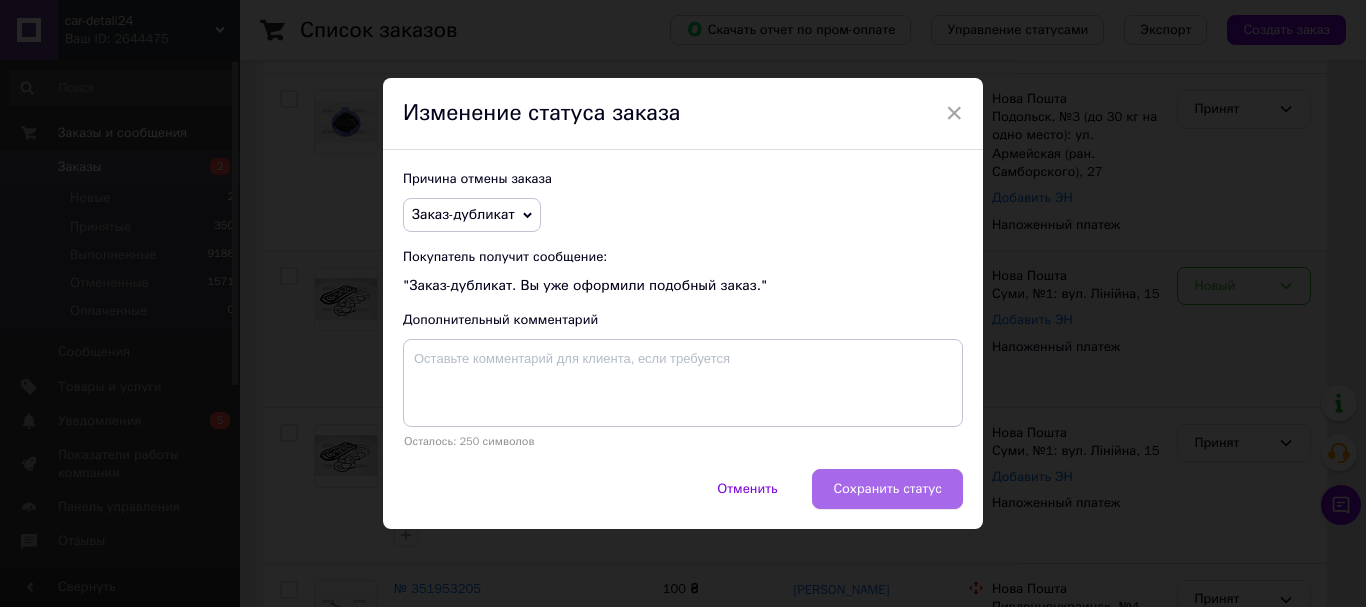 click on "Сохранить статус" at bounding box center (887, 489) 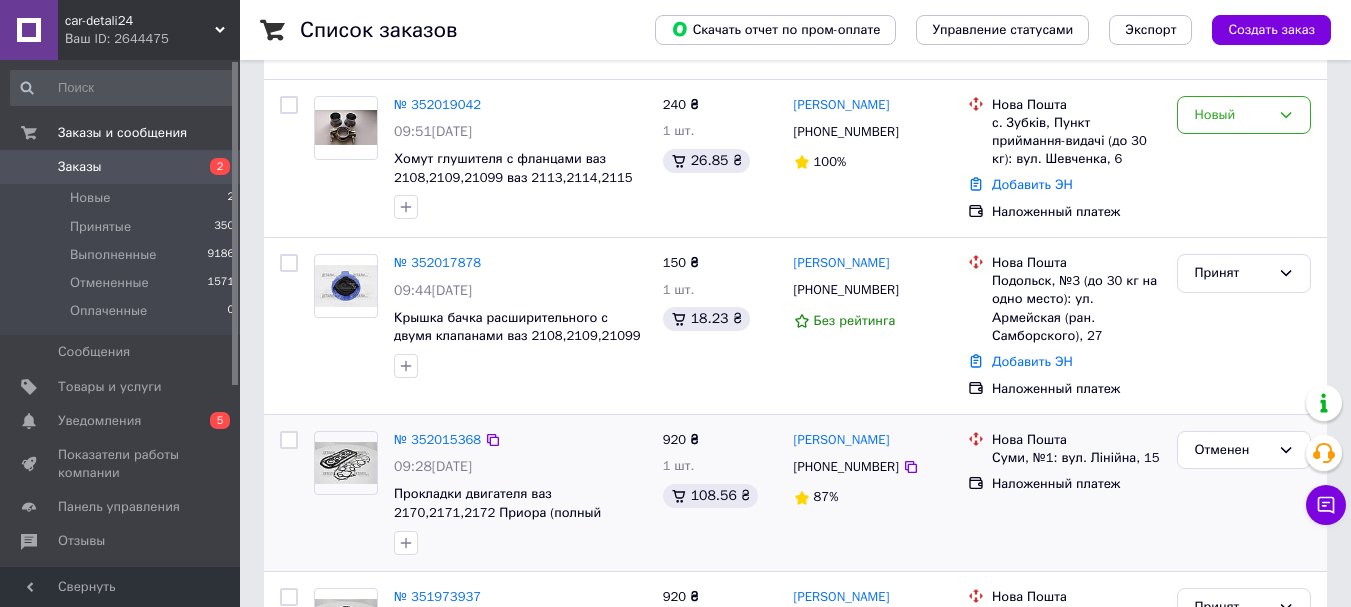 scroll, scrollTop: 100, scrollLeft: 0, axis: vertical 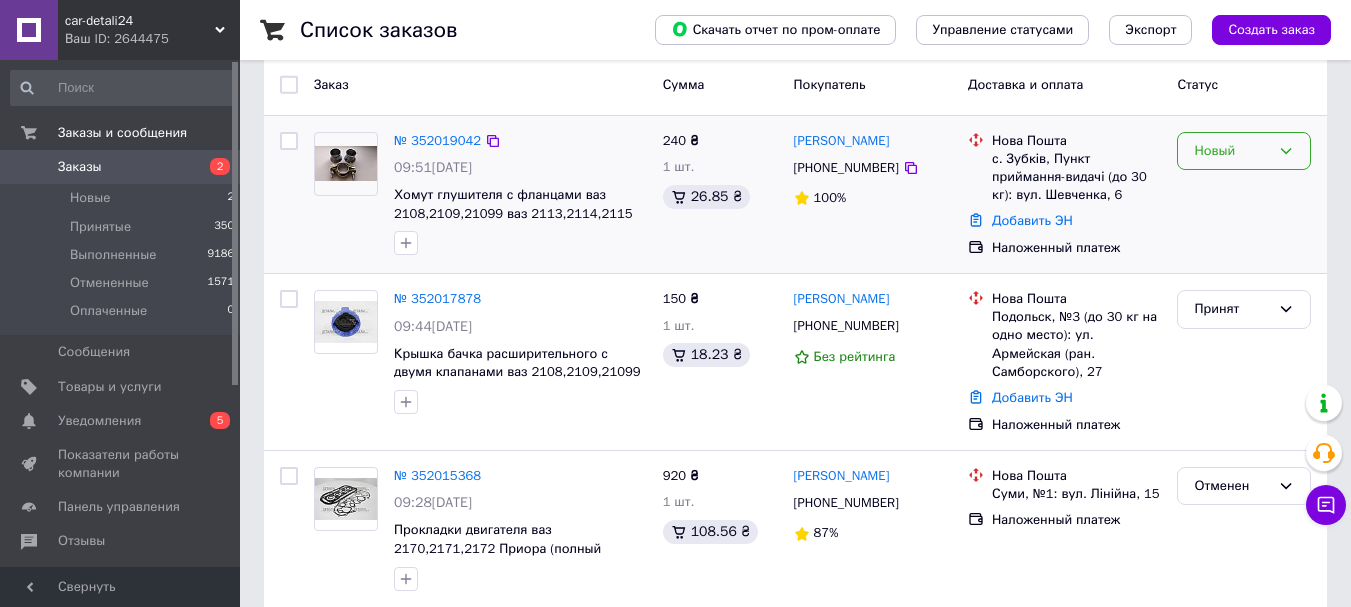click on "Новый" at bounding box center (1244, 151) 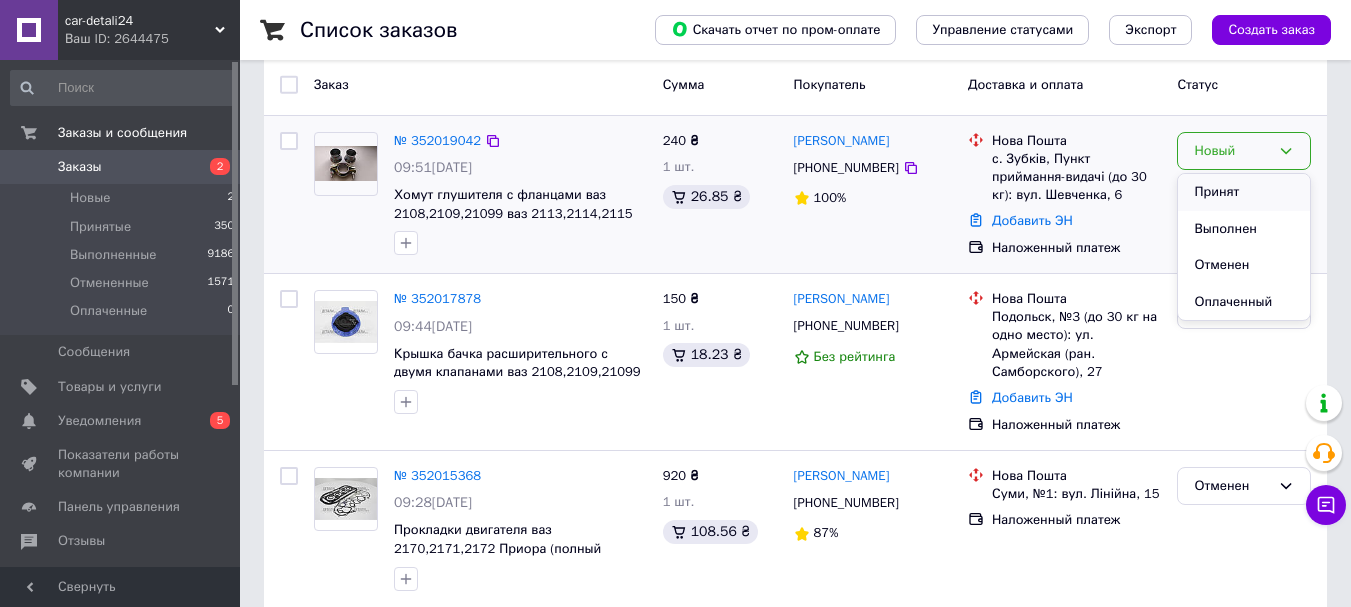 click on "Принят" at bounding box center (1244, 192) 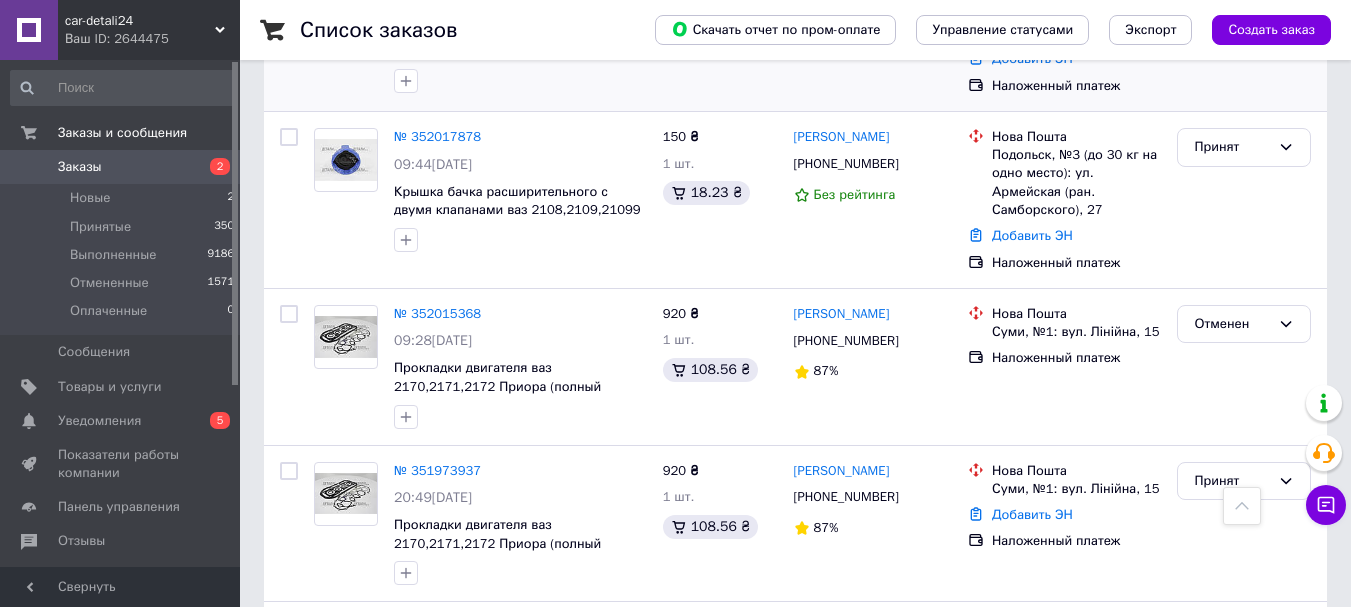 scroll, scrollTop: 0, scrollLeft: 0, axis: both 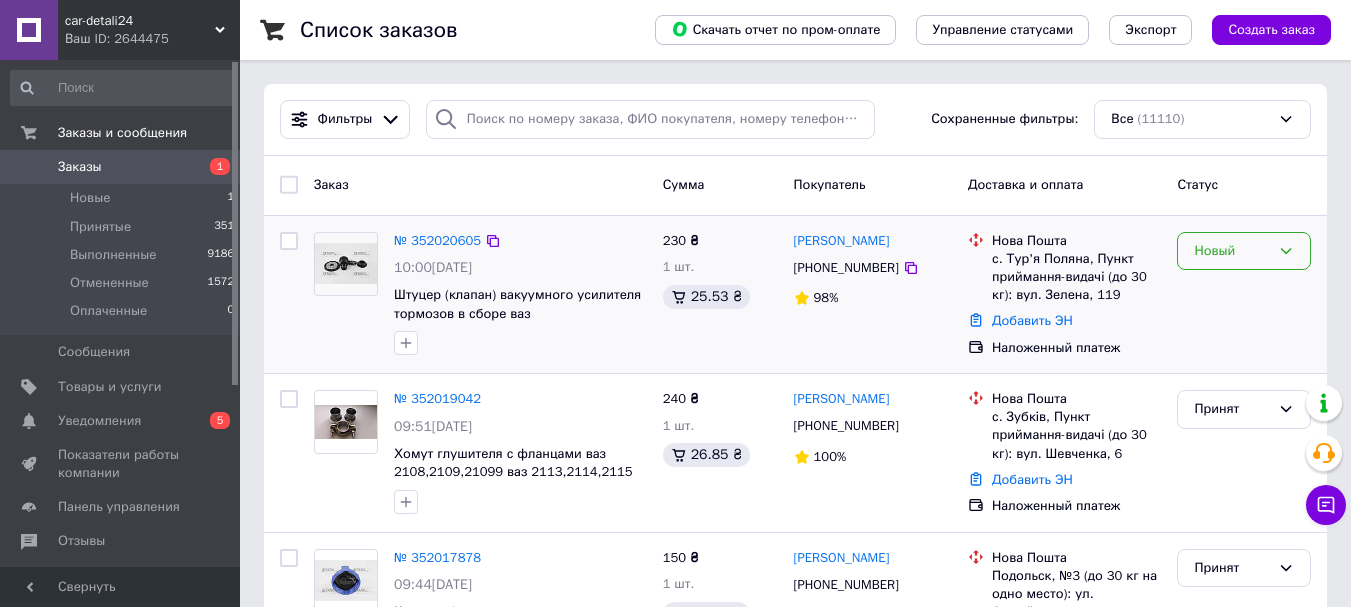 click 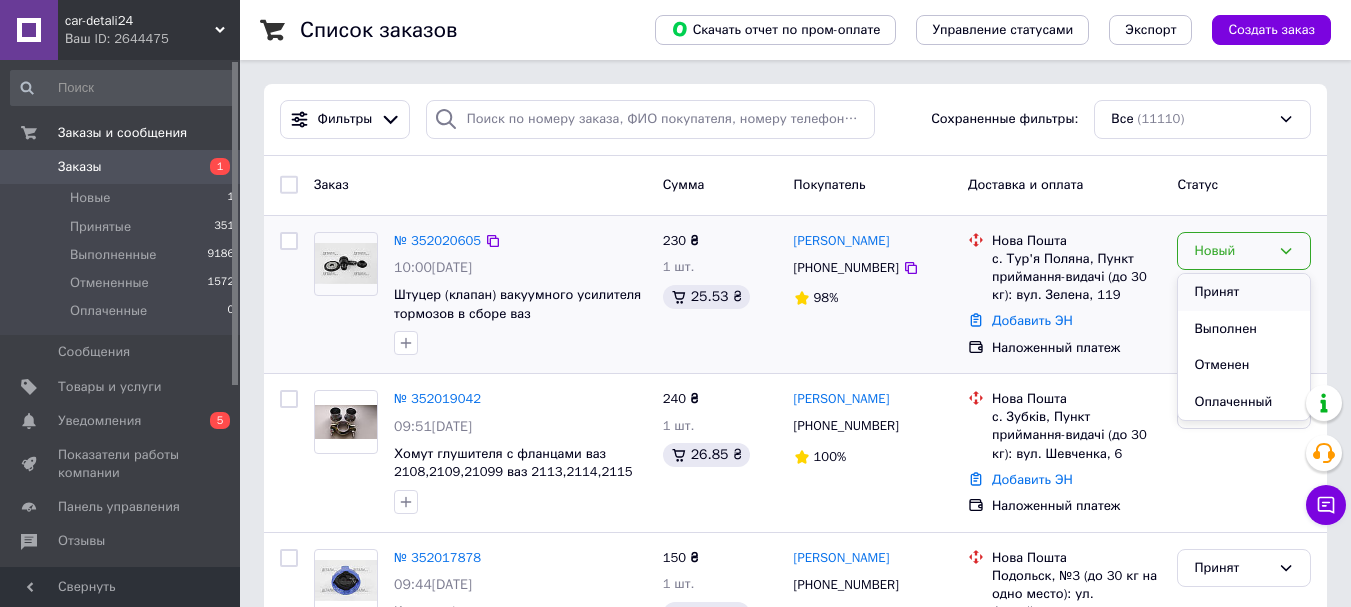 click on "Принят" at bounding box center [1244, 292] 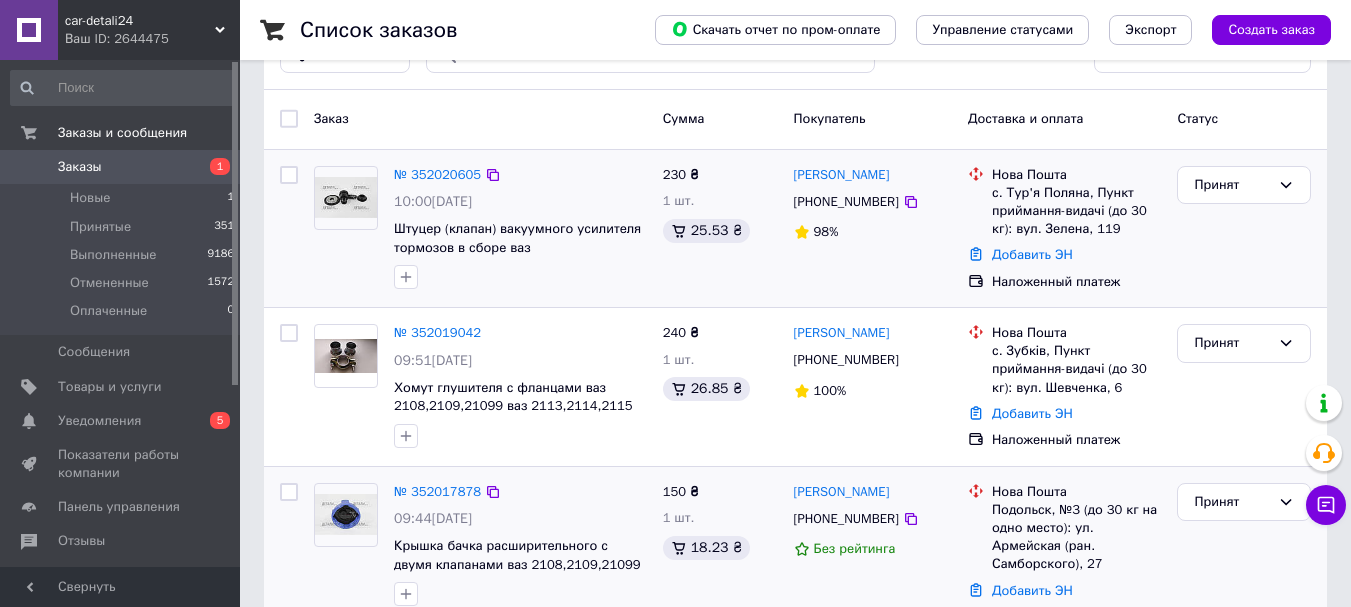 scroll, scrollTop: 0, scrollLeft: 0, axis: both 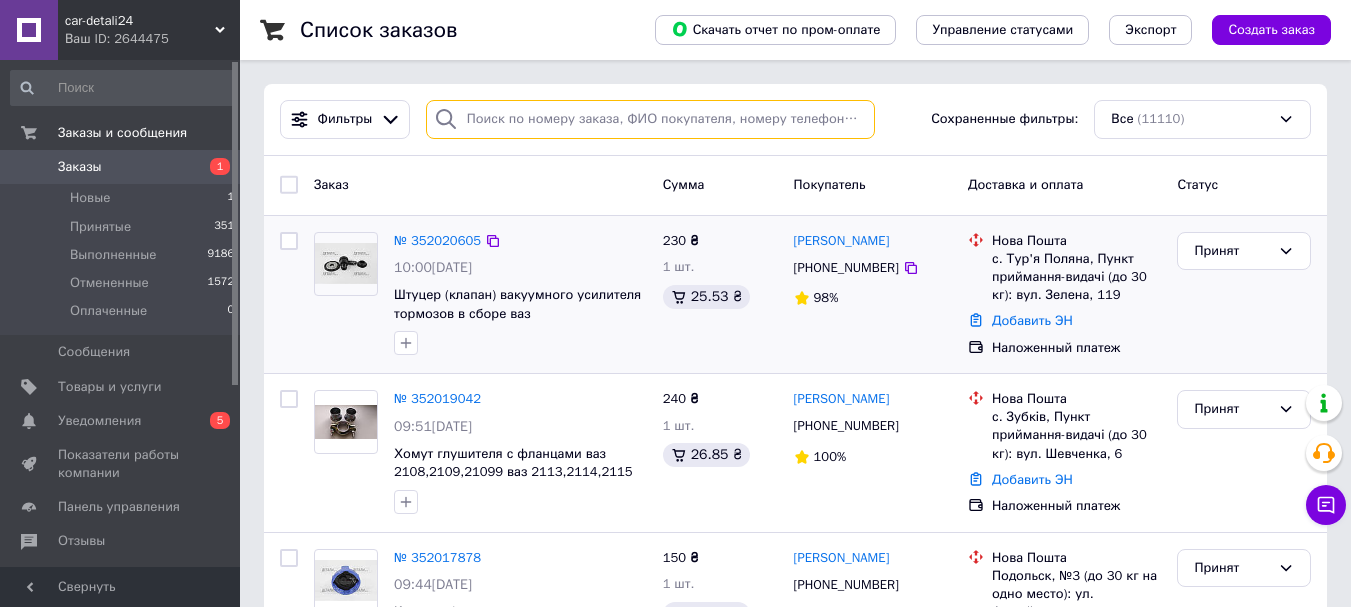 click at bounding box center [650, 119] 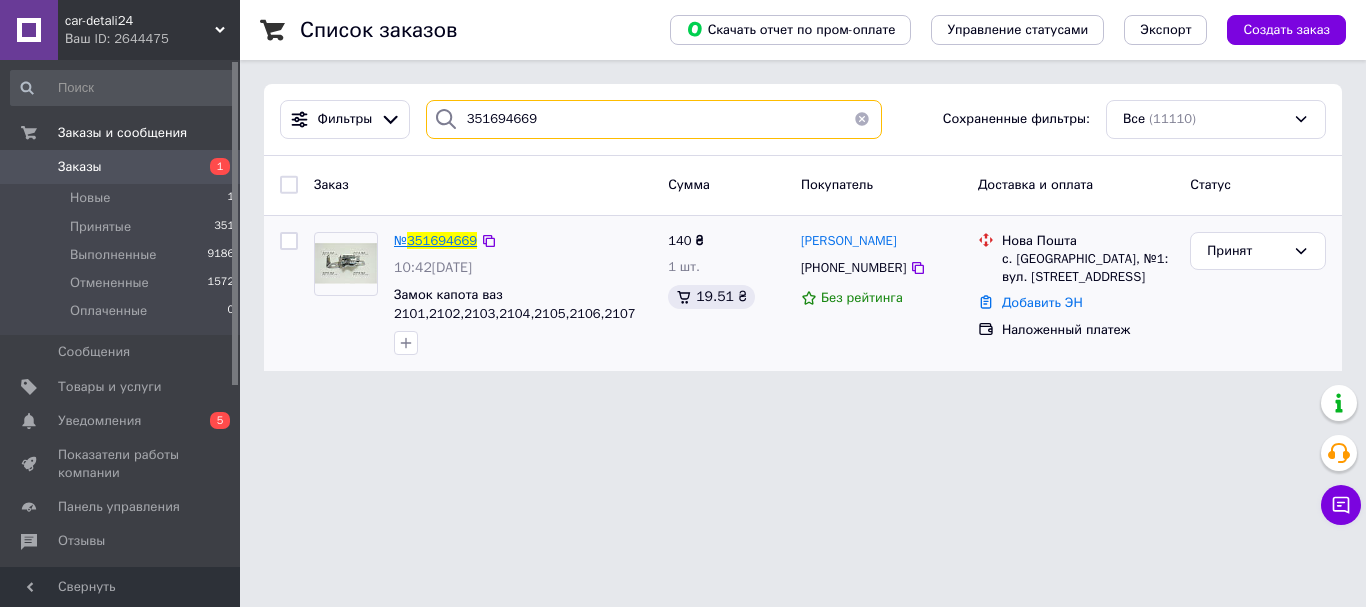type on "351694669" 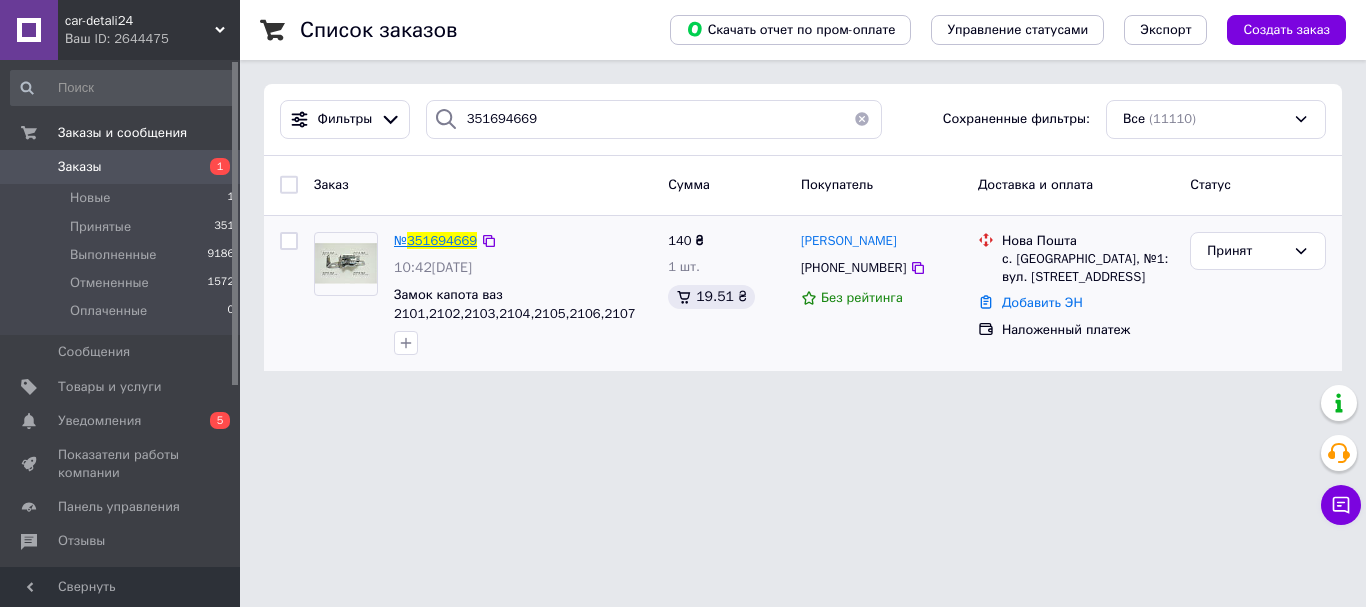 click on "351694669" at bounding box center (442, 240) 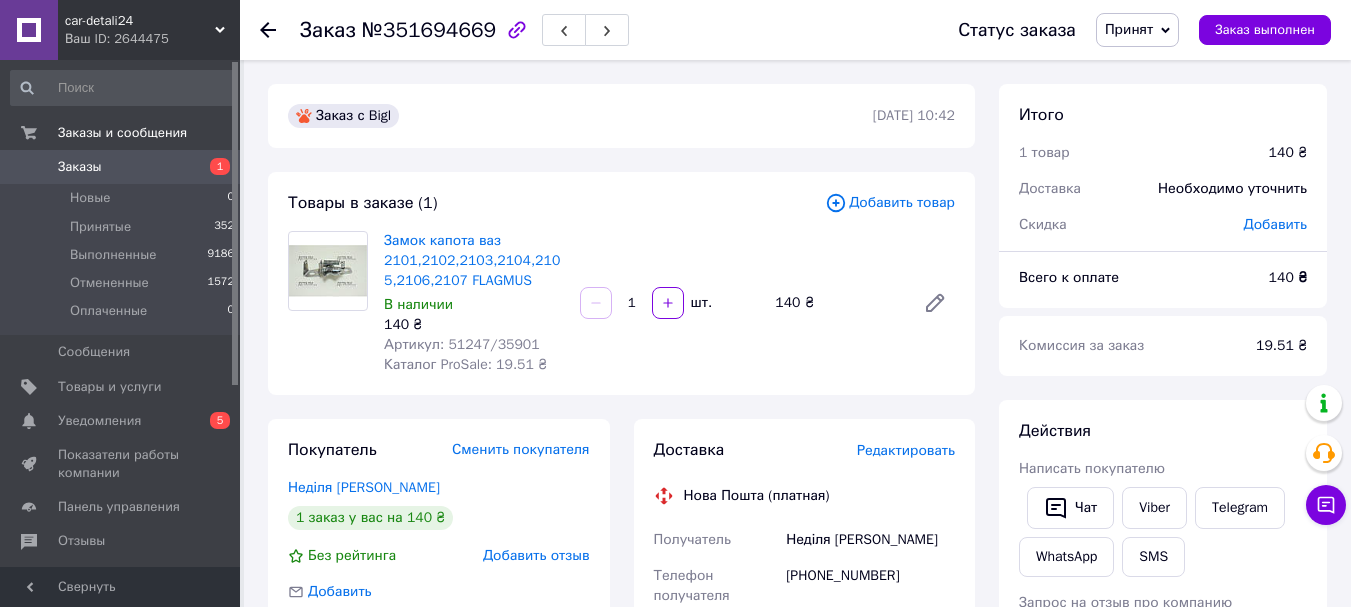 click on "Артикул: 51247/35901" at bounding box center [462, 344] 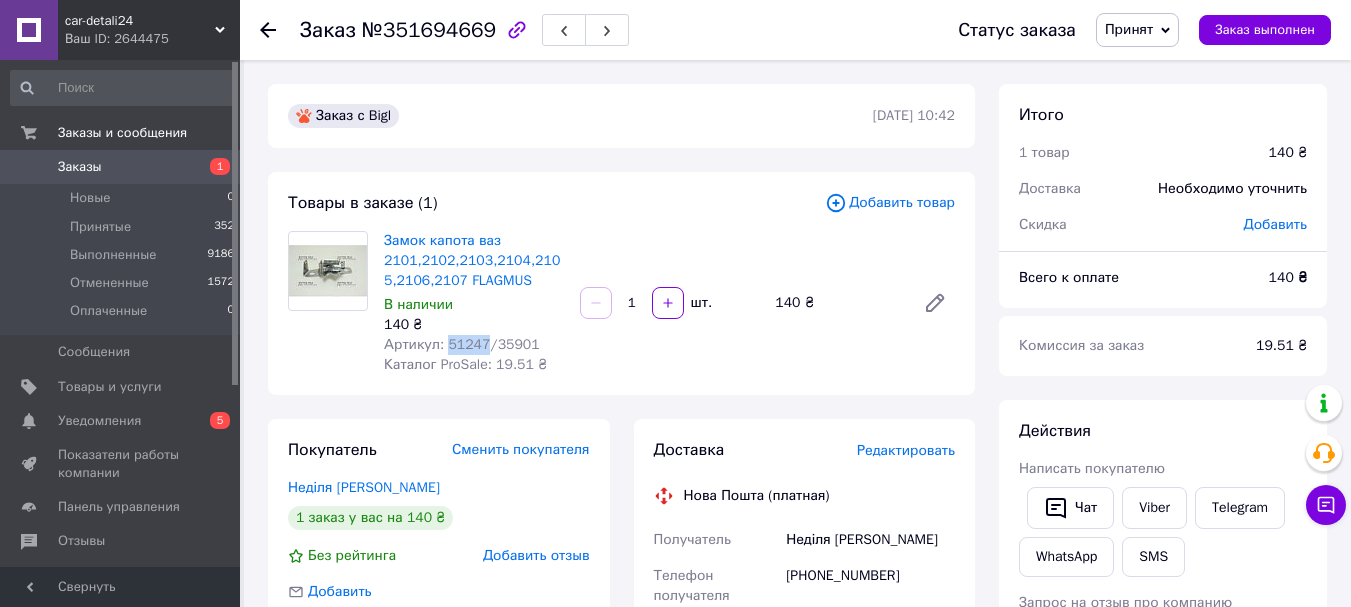 click on "Артикул: 51247/35901" at bounding box center (462, 344) 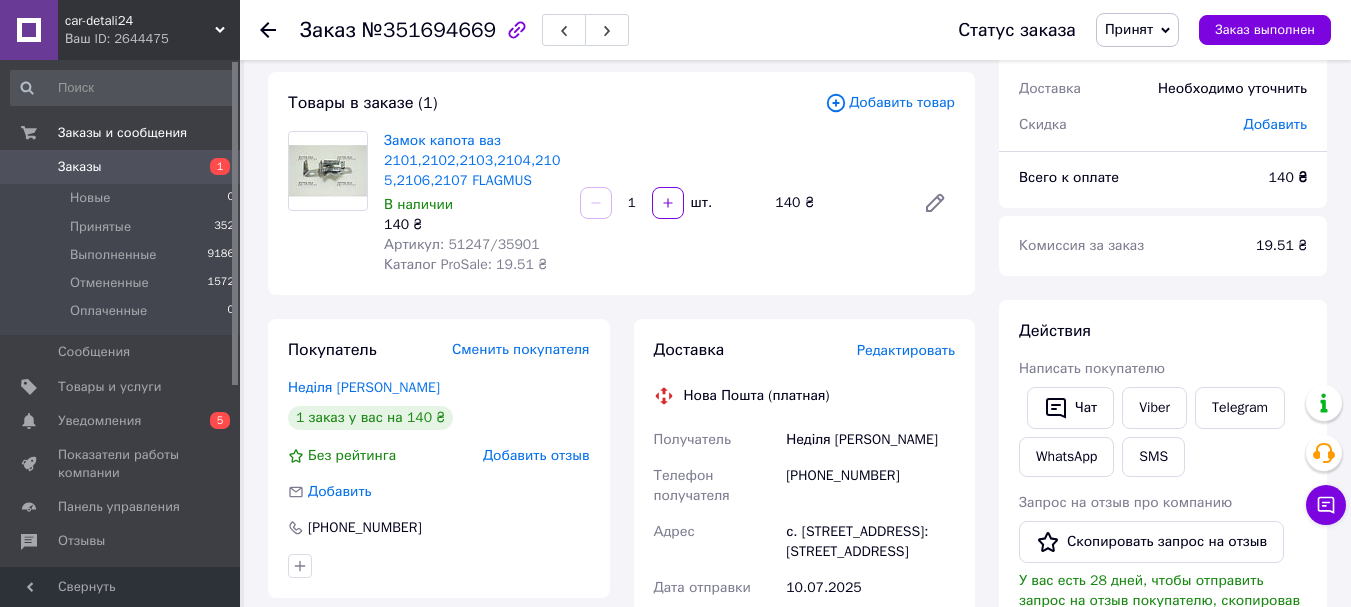 click 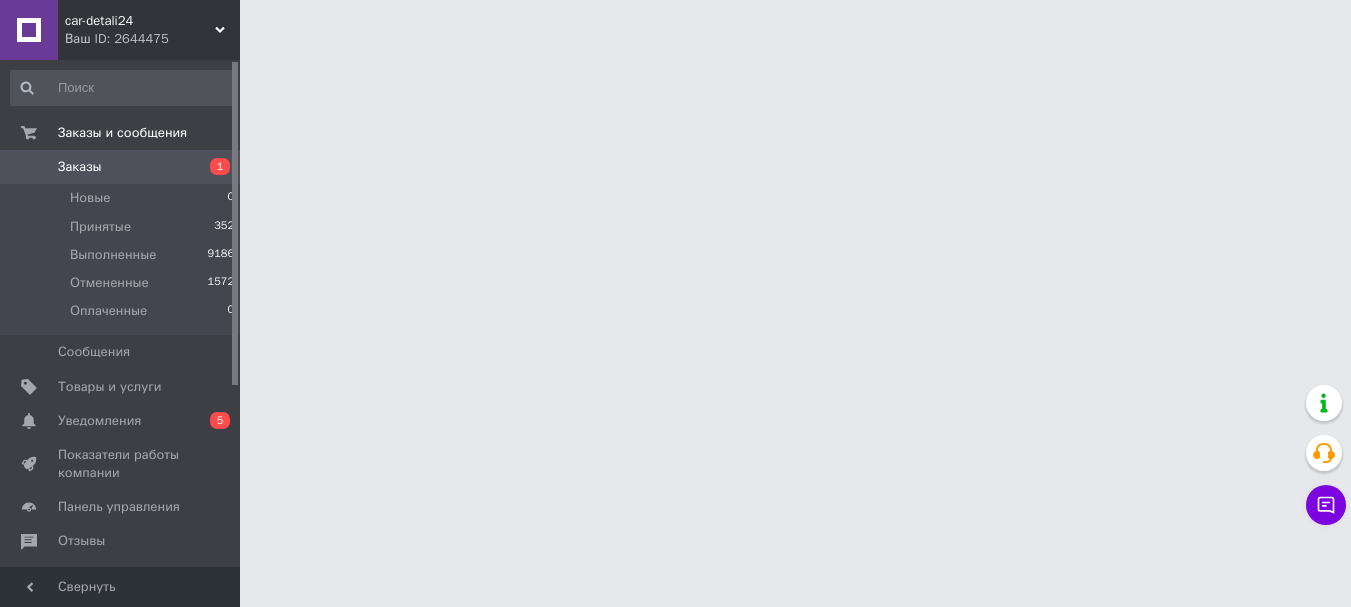scroll, scrollTop: 0, scrollLeft: 0, axis: both 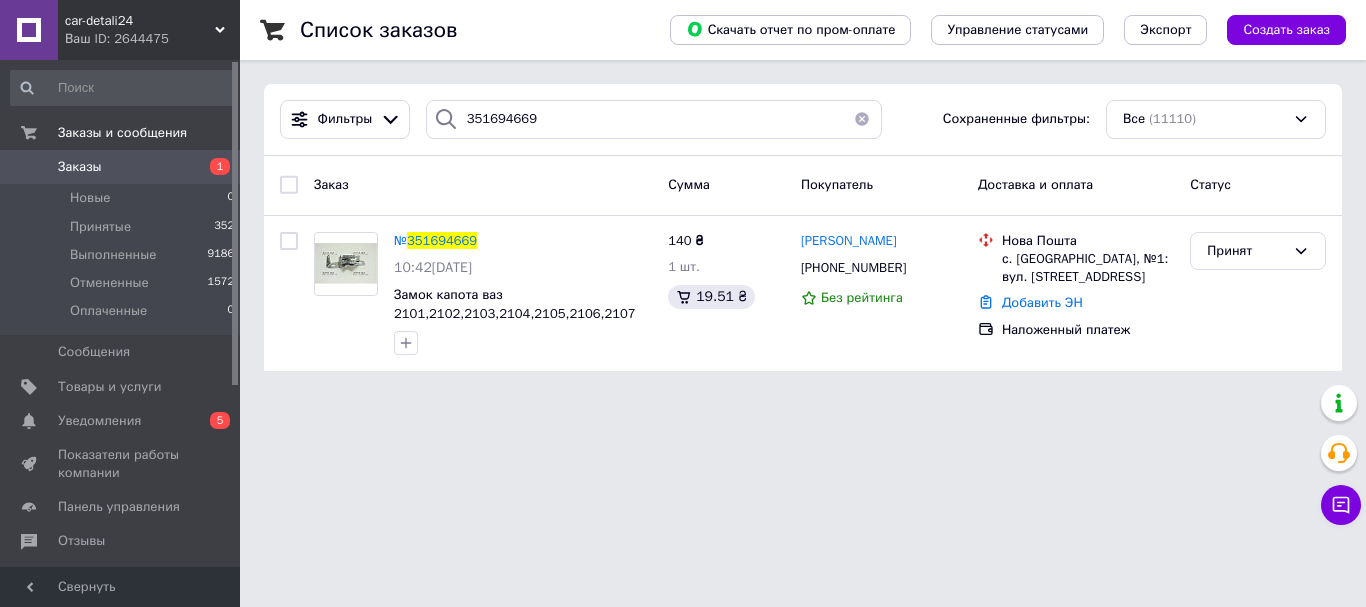 click at bounding box center [862, 119] 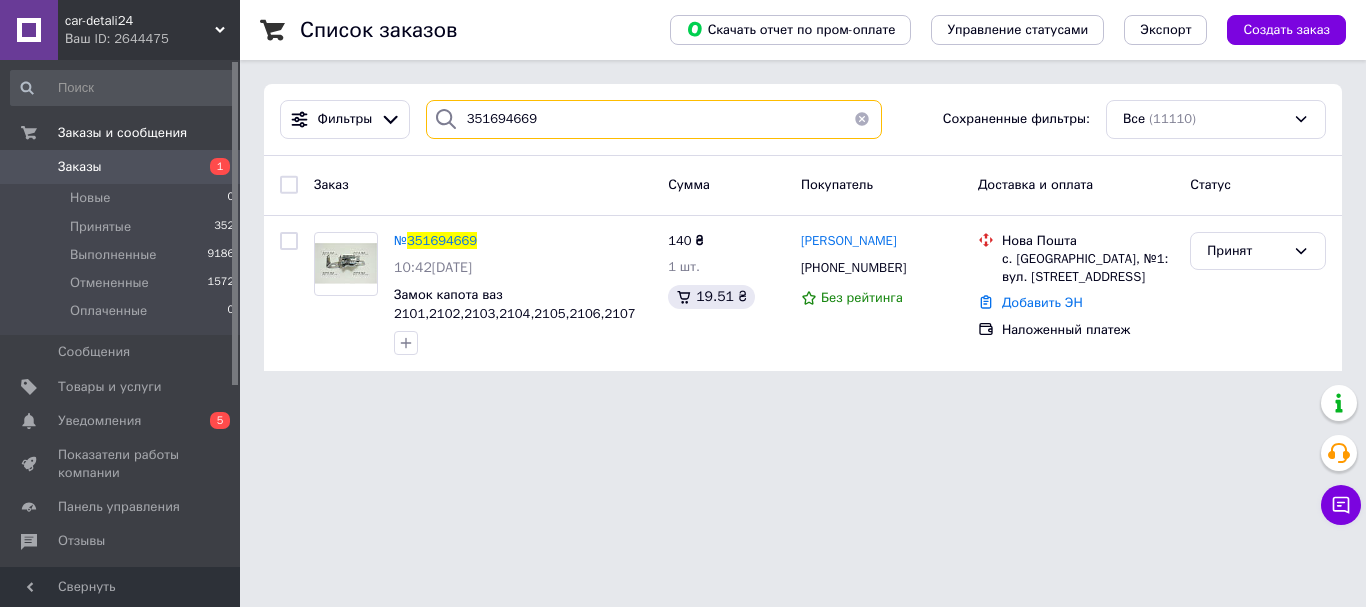 type 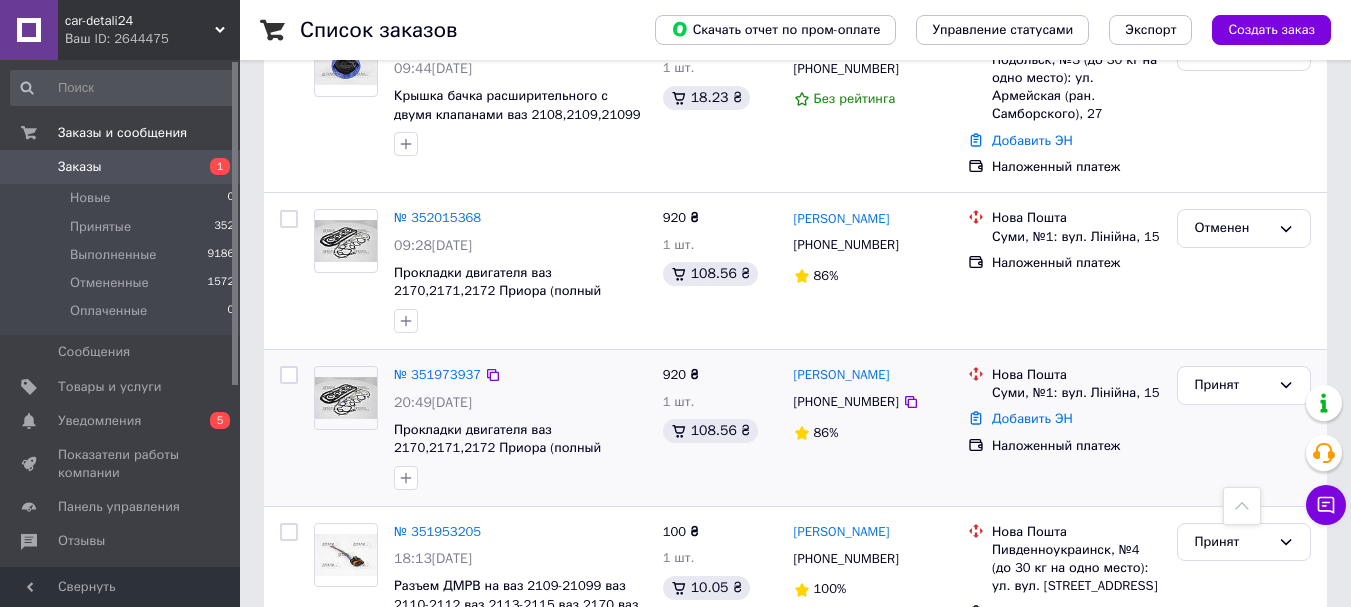 scroll, scrollTop: 600, scrollLeft: 0, axis: vertical 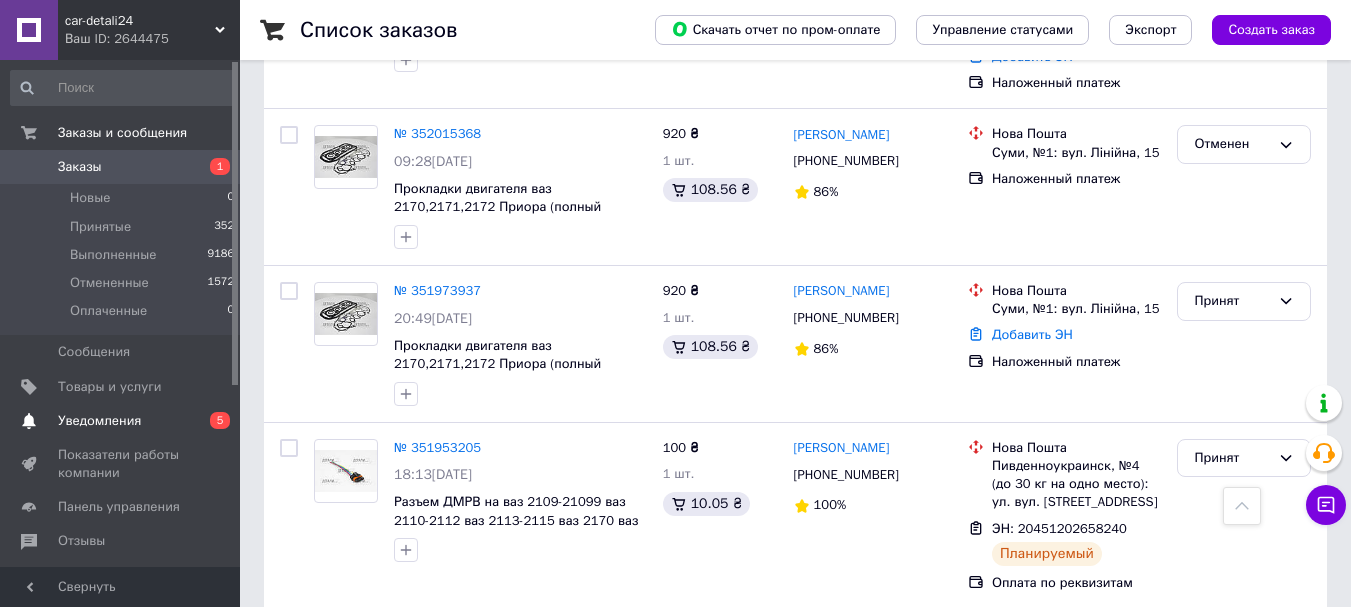 click on "Уведомления" at bounding box center [99, 421] 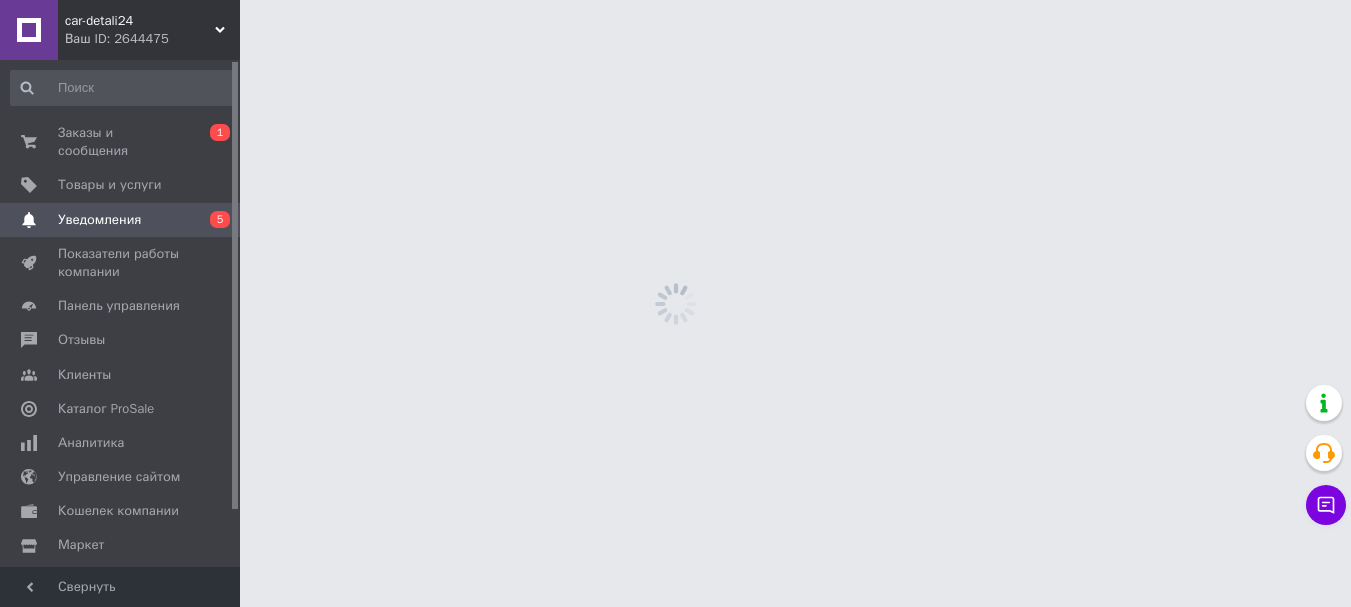 scroll, scrollTop: 0, scrollLeft: 0, axis: both 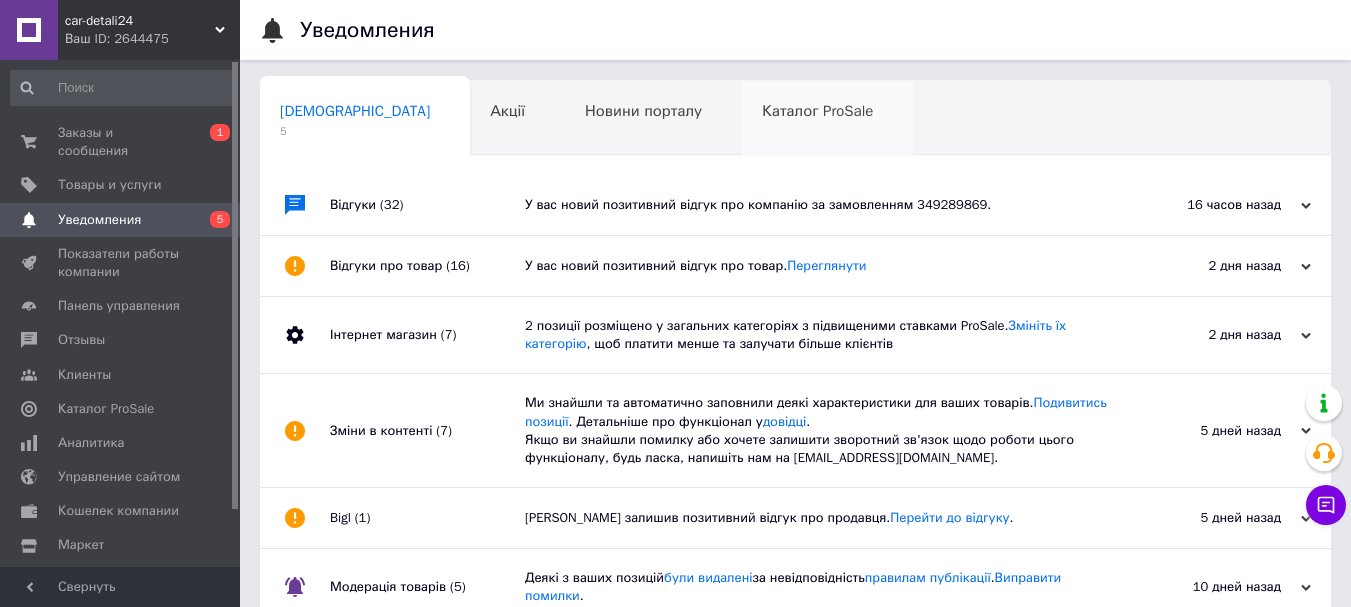 click on "Каталог ProSale 0" at bounding box center (827, 119) 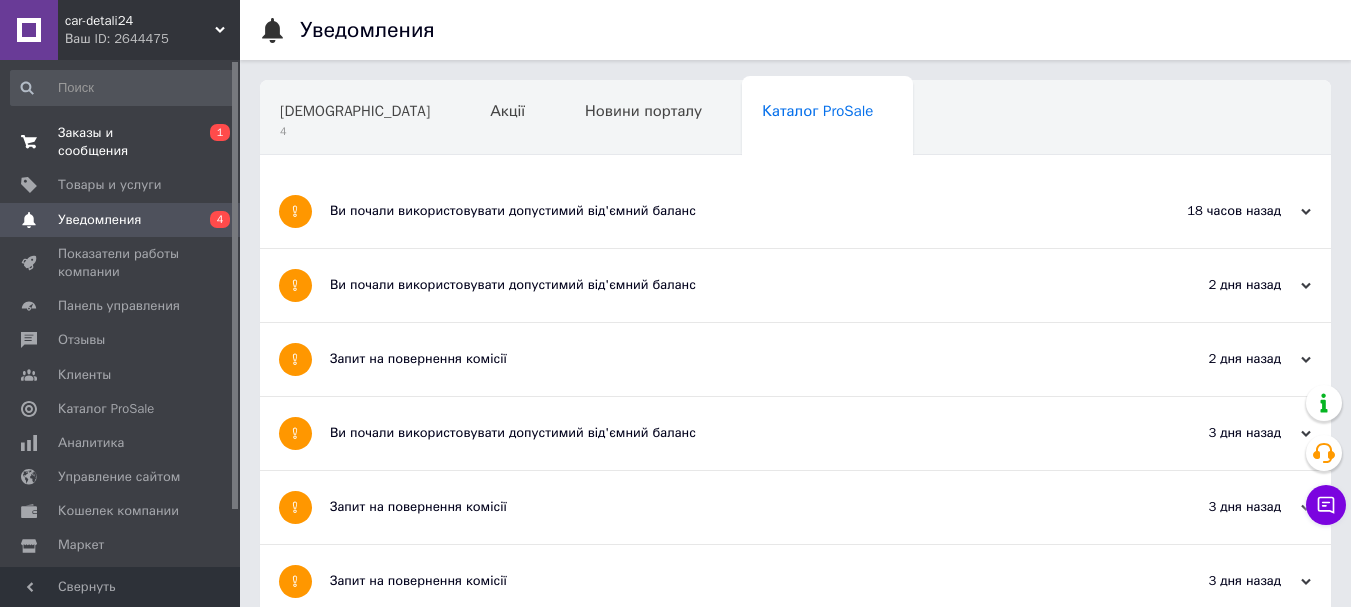 click on "0 1" at bounding box center [212, 142] 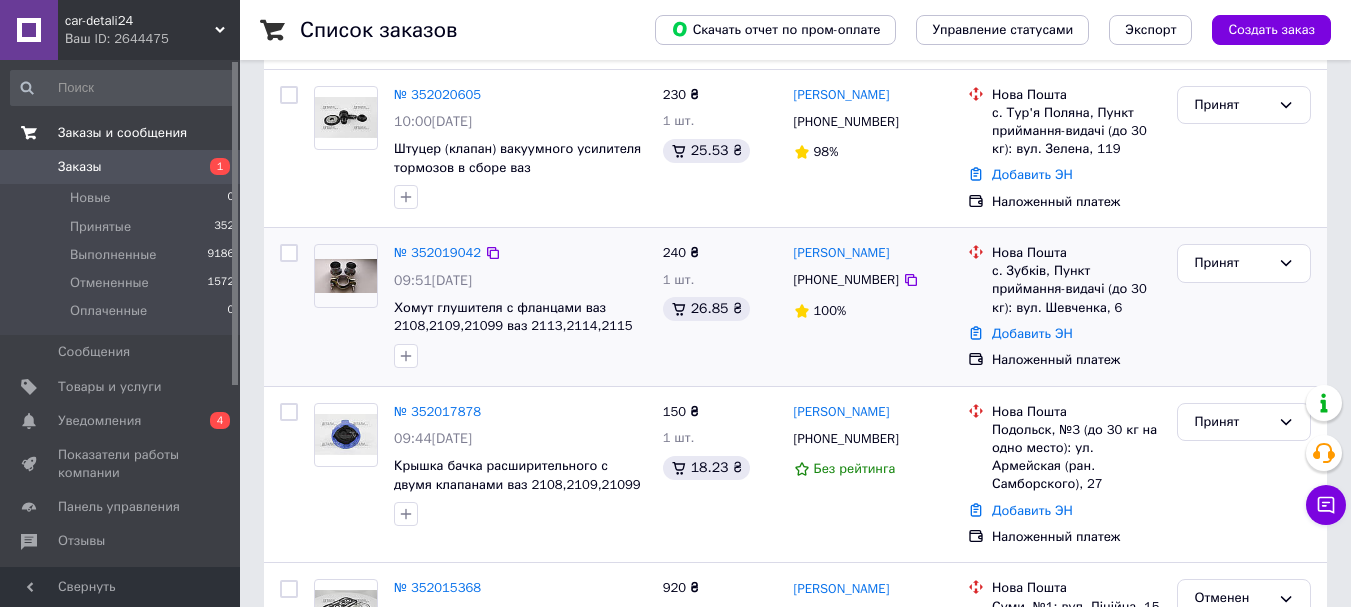 scroll, scrollTop: 100, scrollLeft: 0, axis: vertical 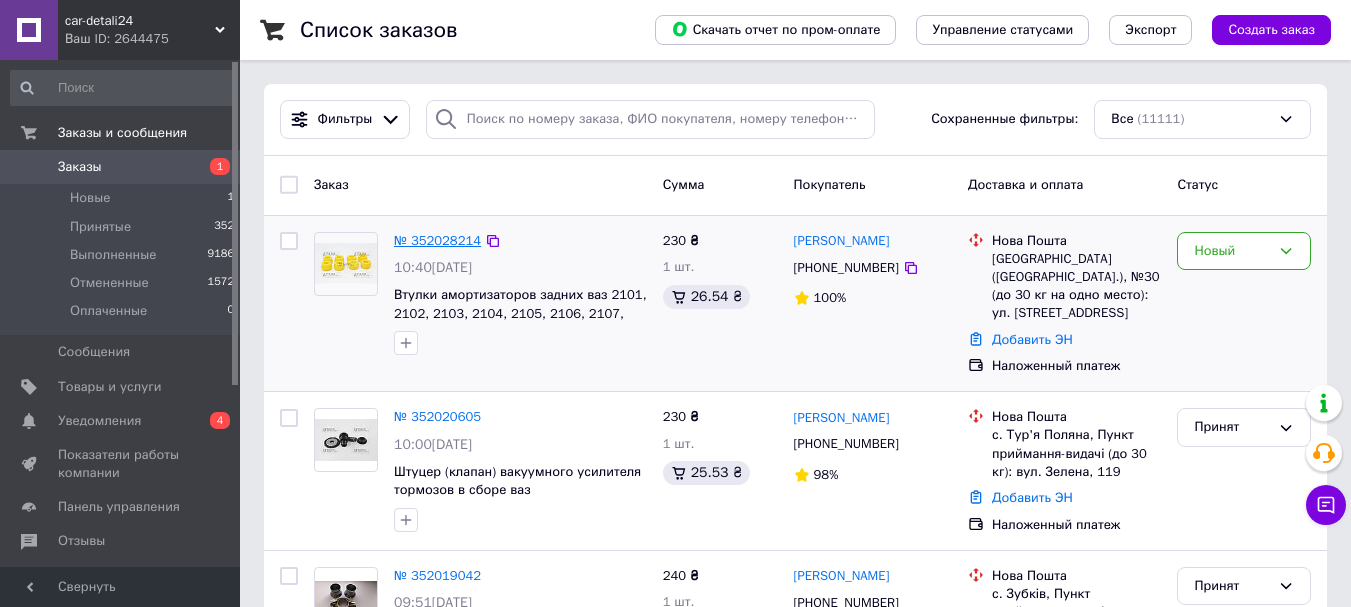 click on "№ 352028214" at bounding box center (437, 240) 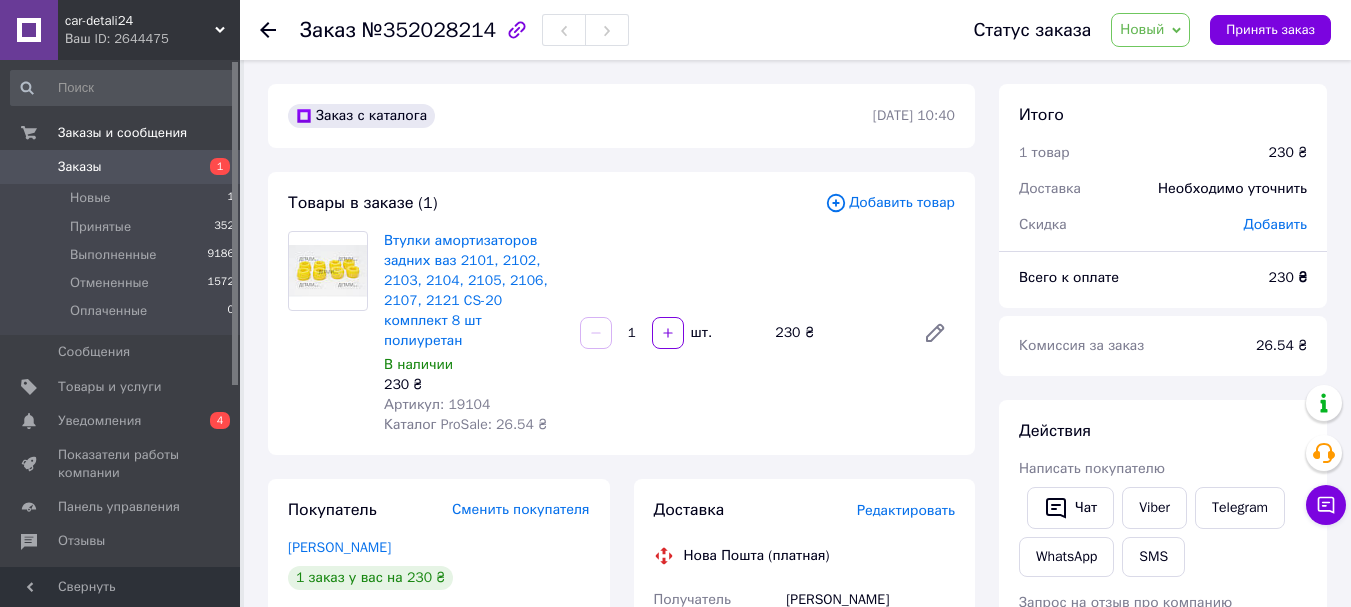 click on "Артикул: 19104" at bounding box center (437, 404) 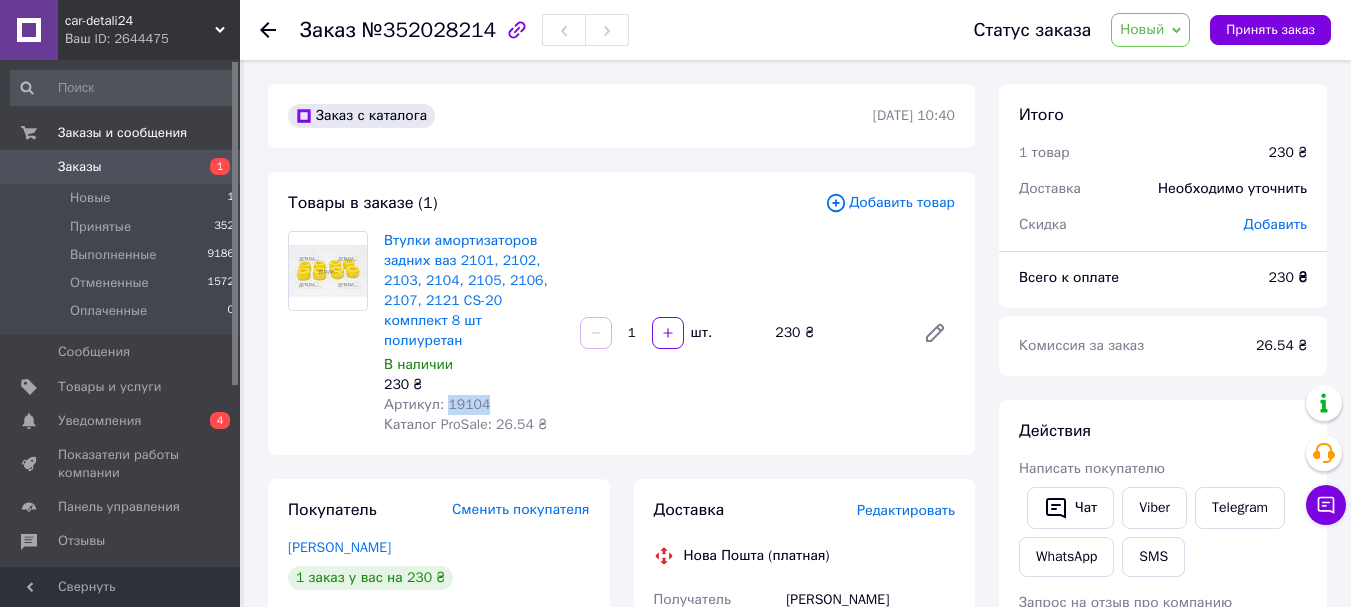 click on "Артикул: 19104" at bounding box center (437, 404) 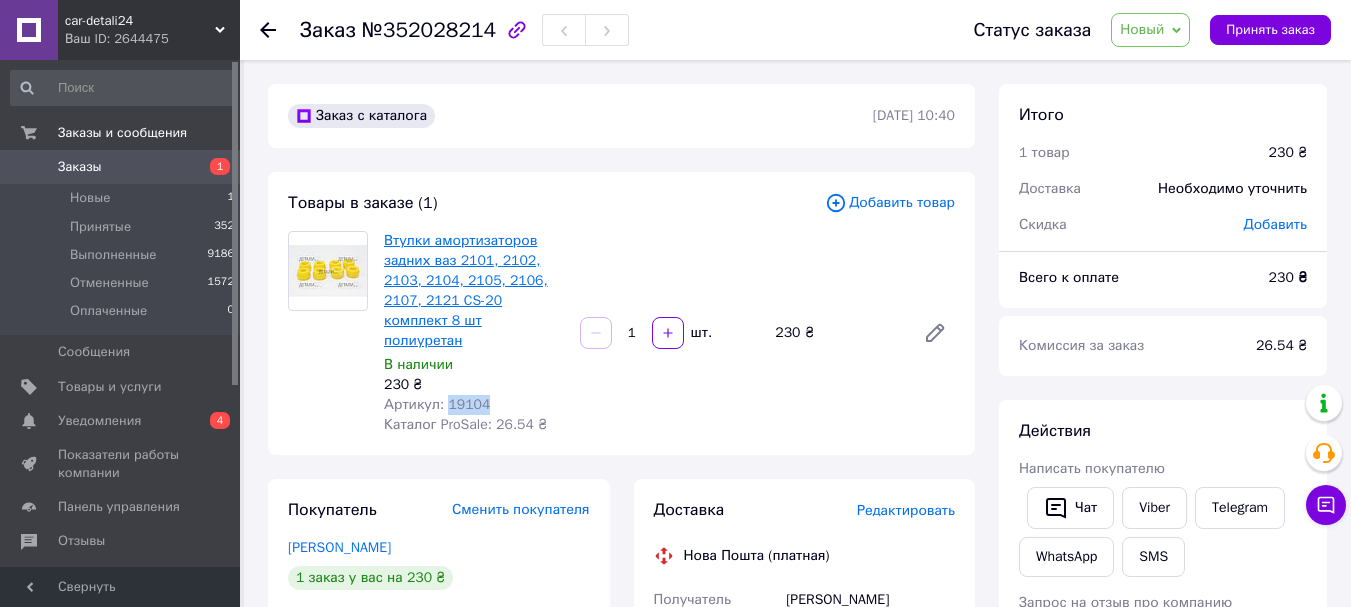 click on "Втулки амортизаторов задних ваз 2101, 2102, 2103, 2104, 2105, 2106, 2107, 2121 CS-20 комплект 8 шт полиуретан" at bounding box center [466, 290] 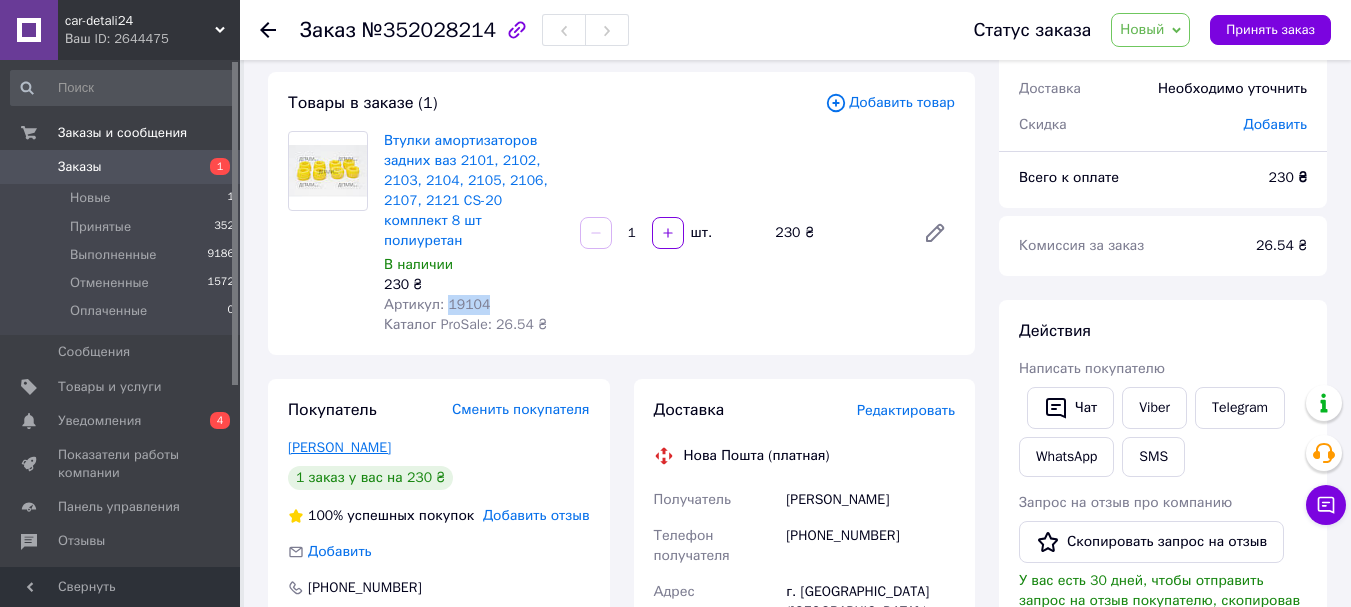 click on "[PERSON_NAME]" at bounding box center (339, 447) 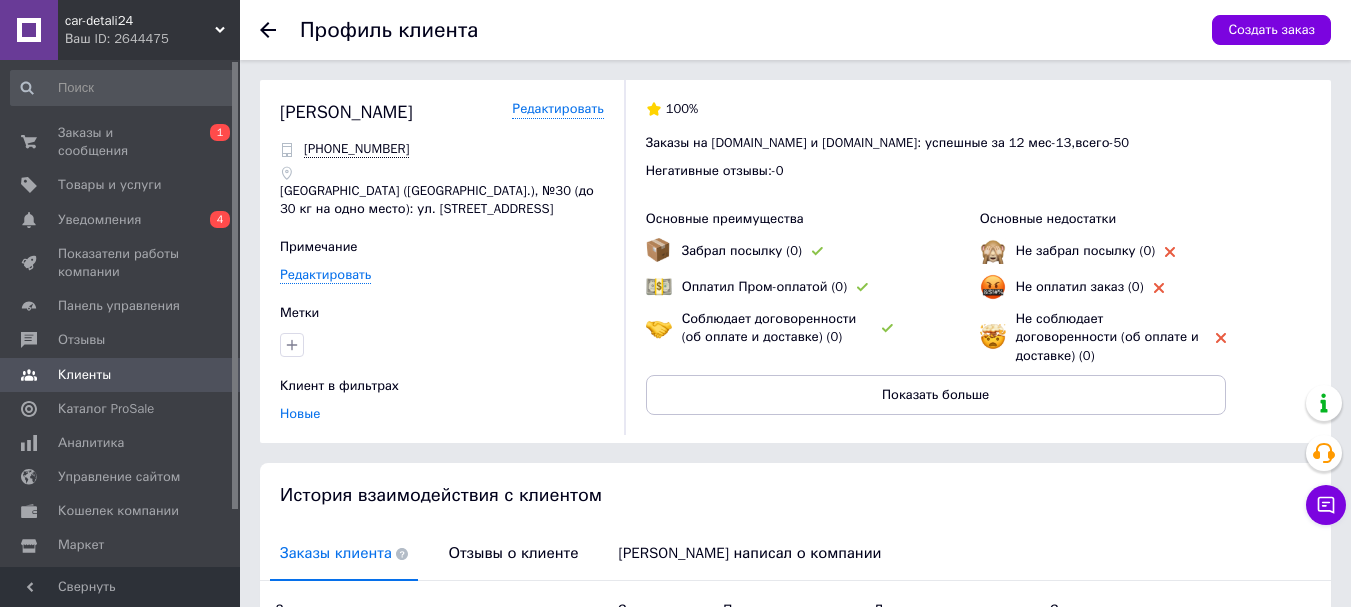 click 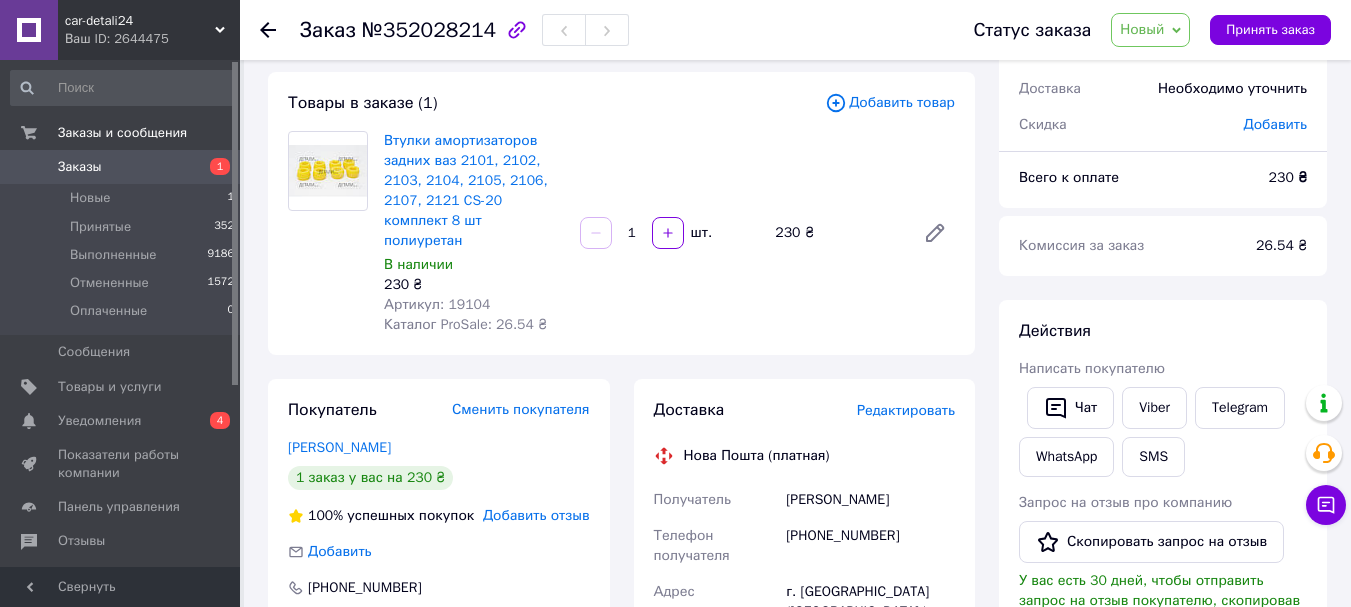 click 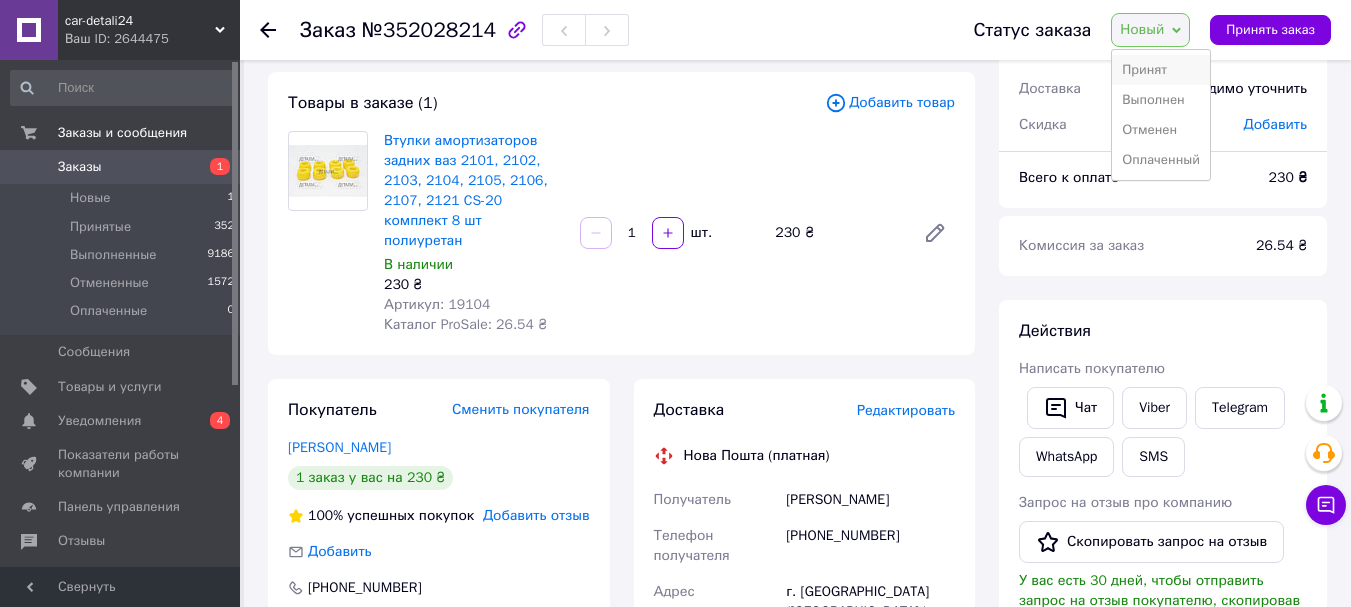 click on "Принят" at bounding box center [1161, 70] 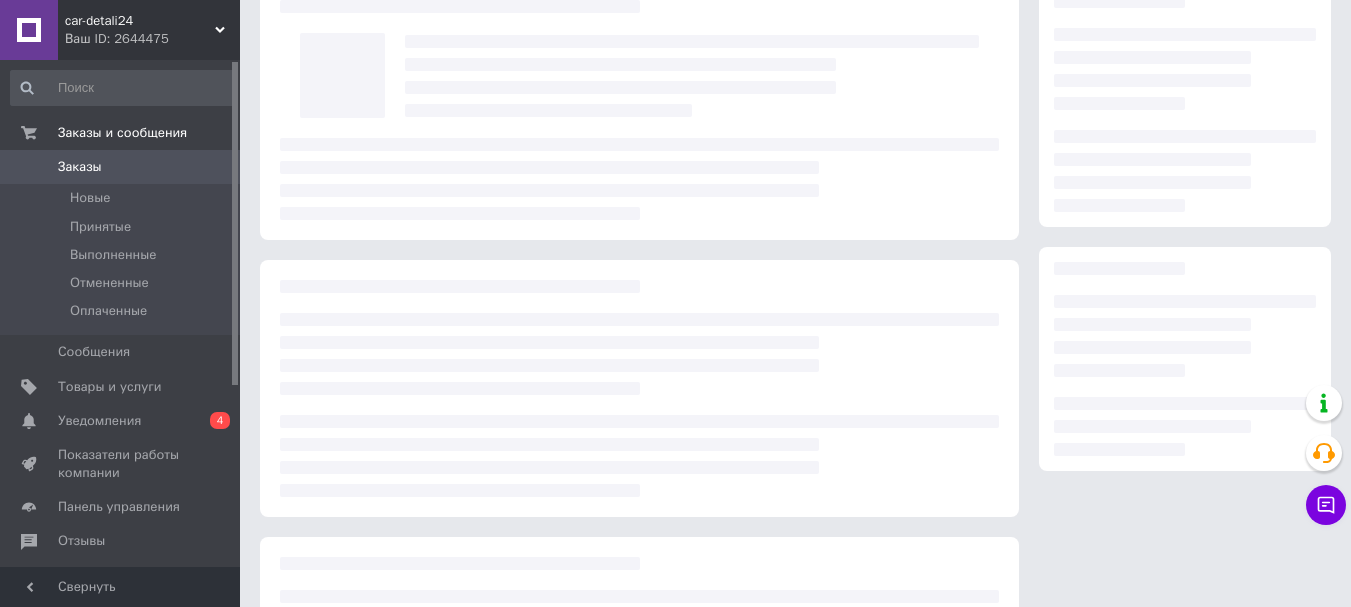 scroll, scrollTop: 100, scrollLeft: 0, axis: vertical 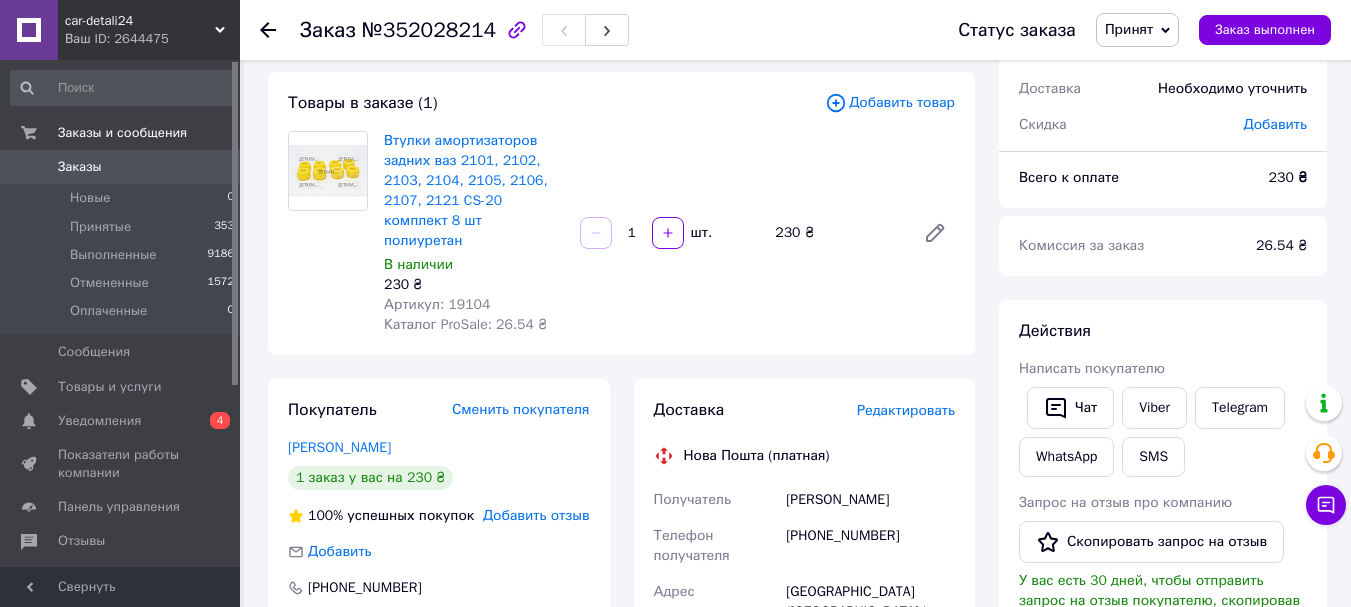 click 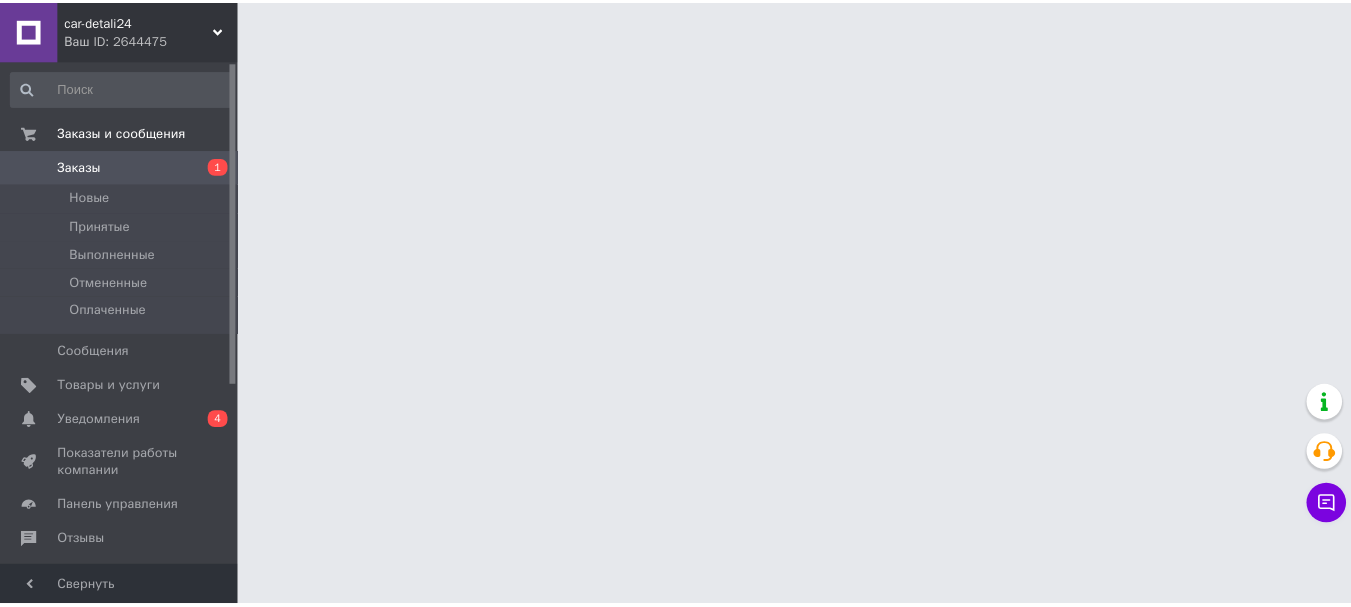 scroll, scrollTop: 0, scrollLeft: 0, axis: both 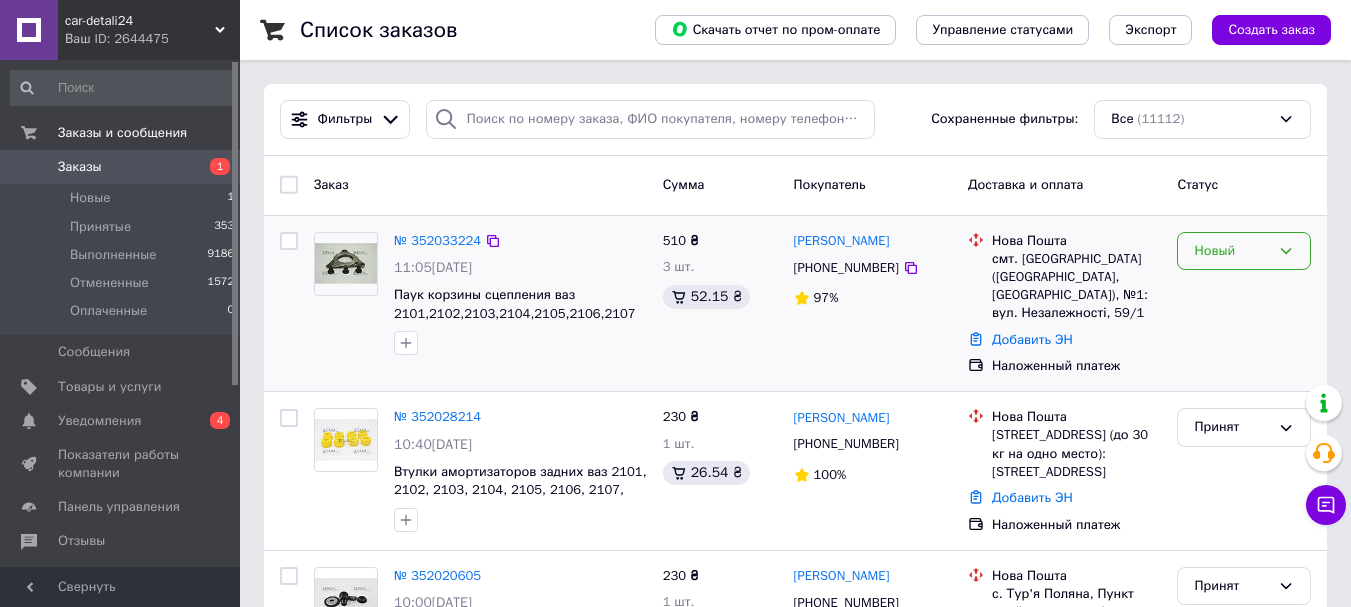 click 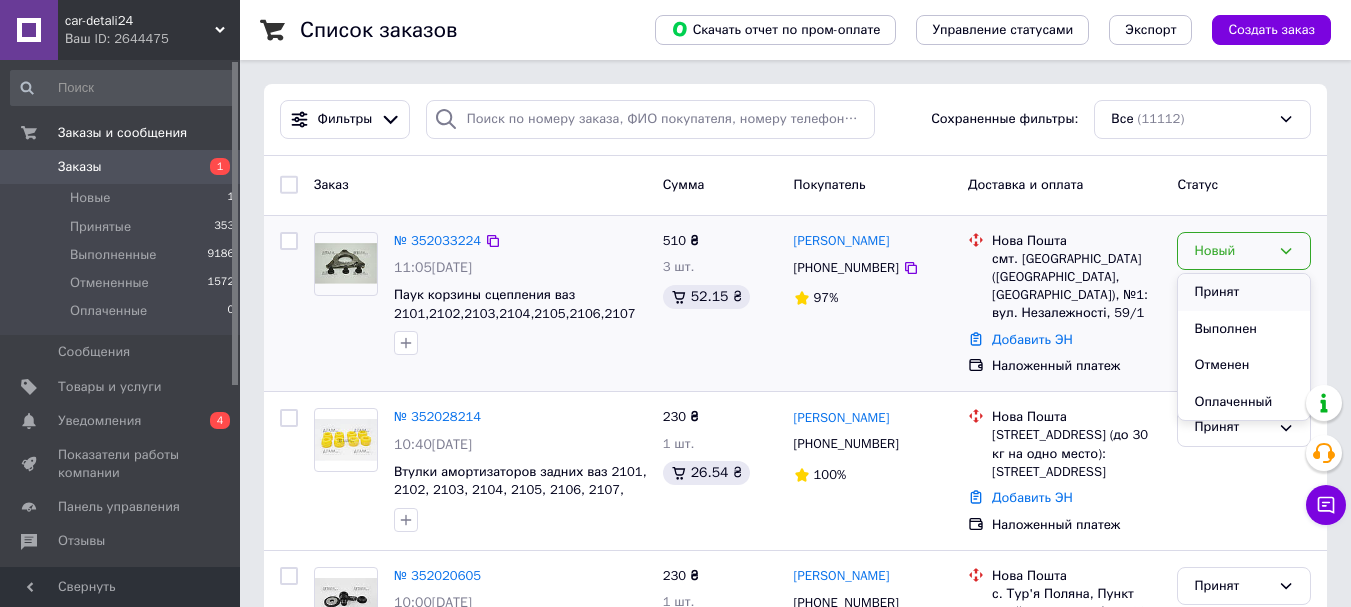 click on "Принят" at bounding box center (1244, 292) 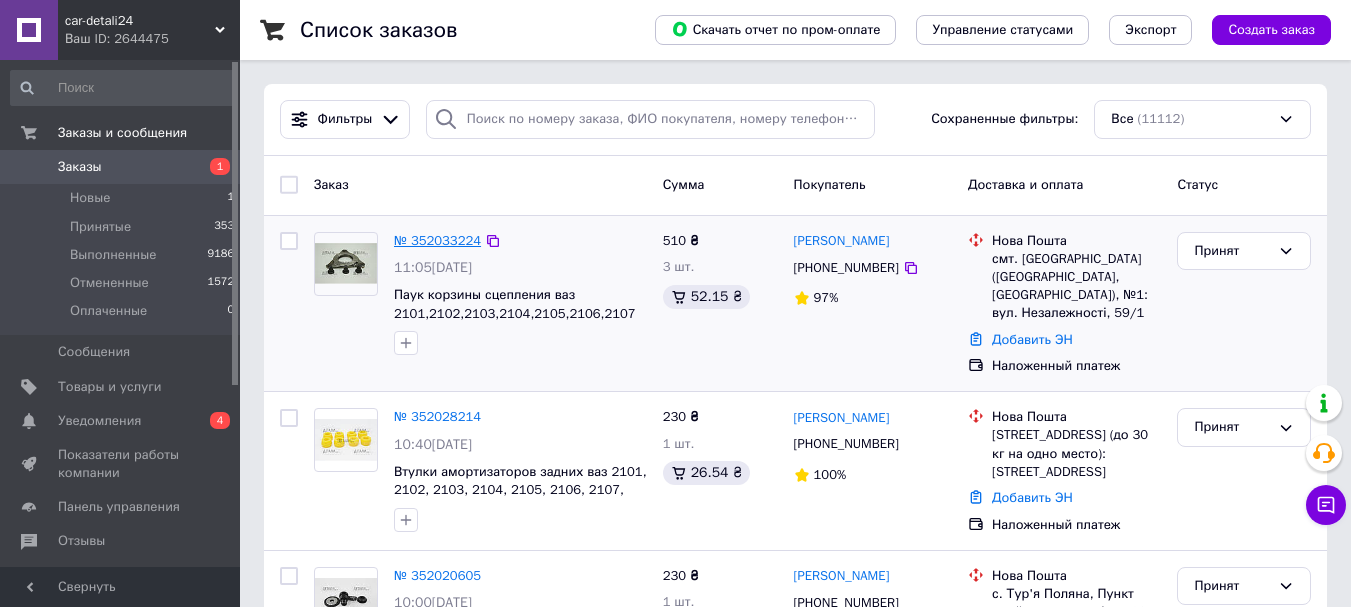 click on "№ 352033224" at bounding box center [437, 240] 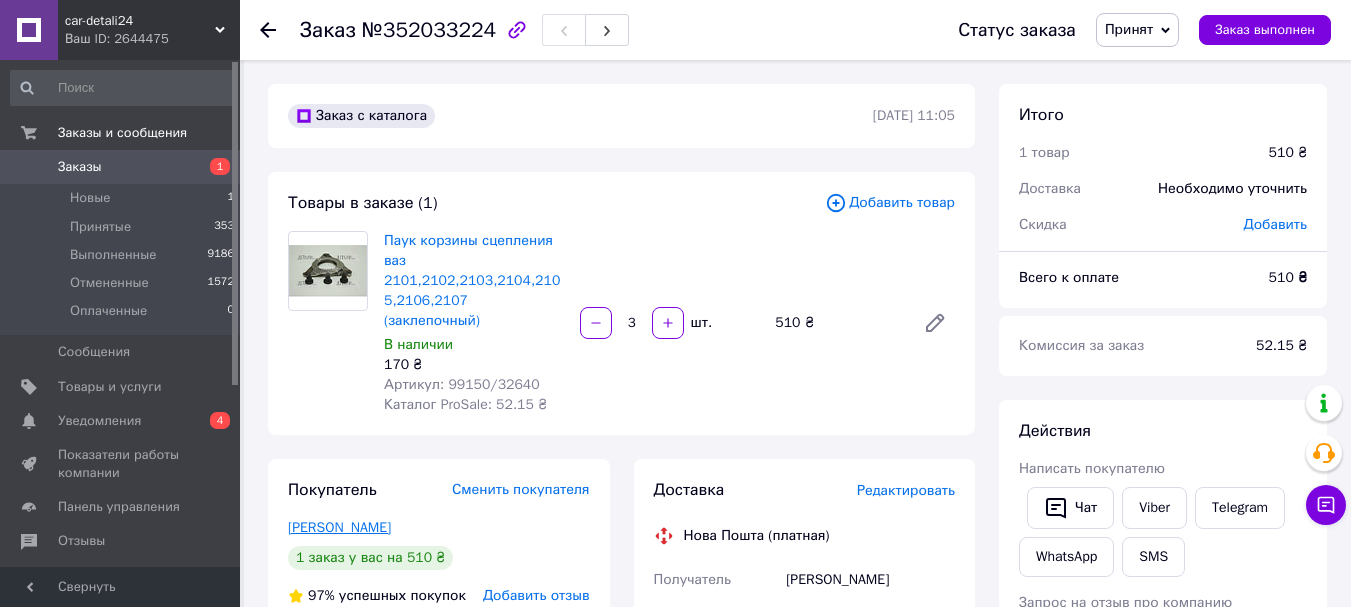 click on "[PERSON_NAME]" at bounding box center [339, 527] 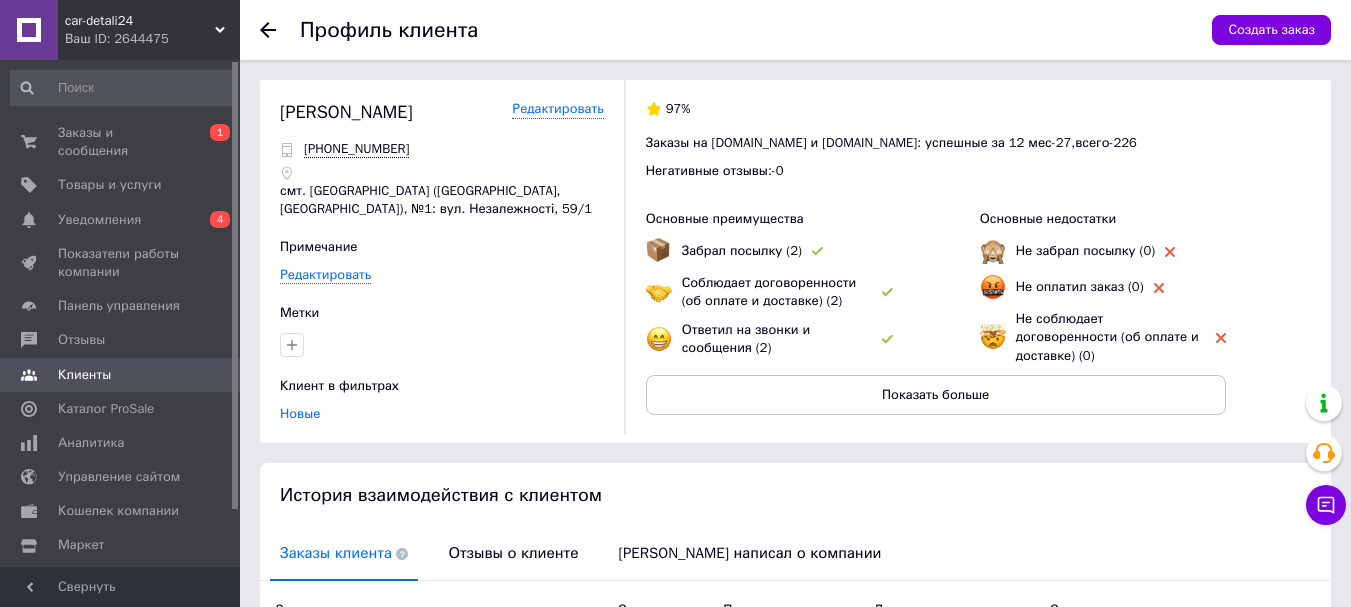 click 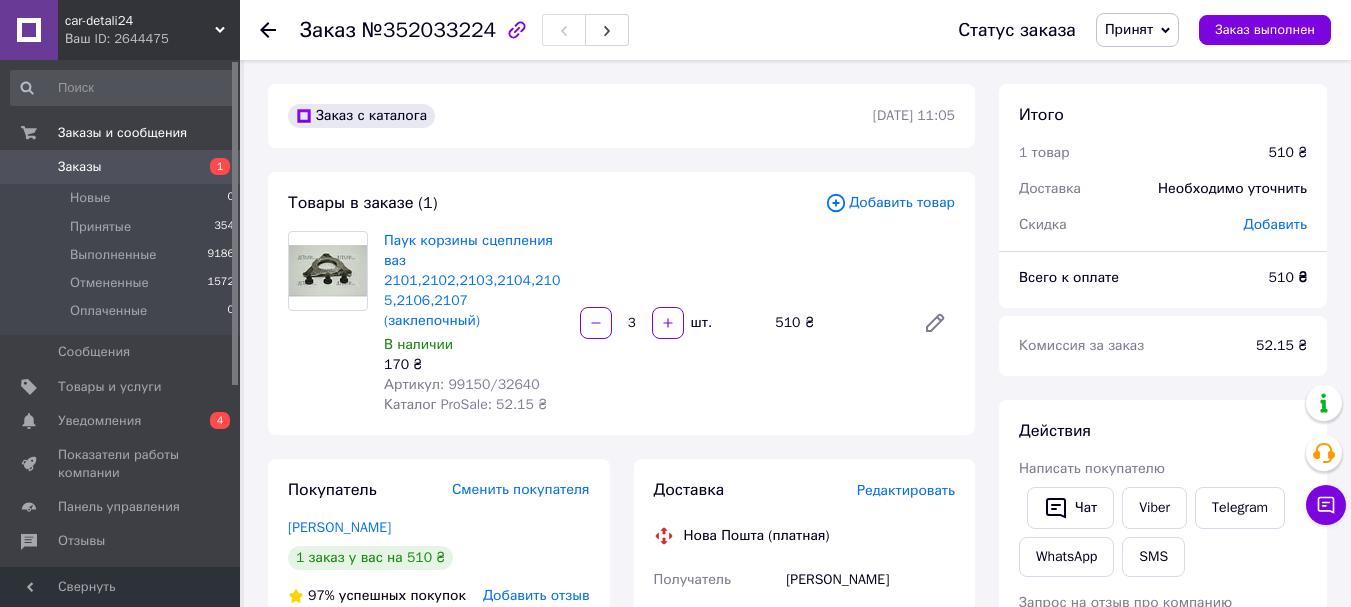 click on "Артикул: 99150/32640" at bounding box center [462, 384] 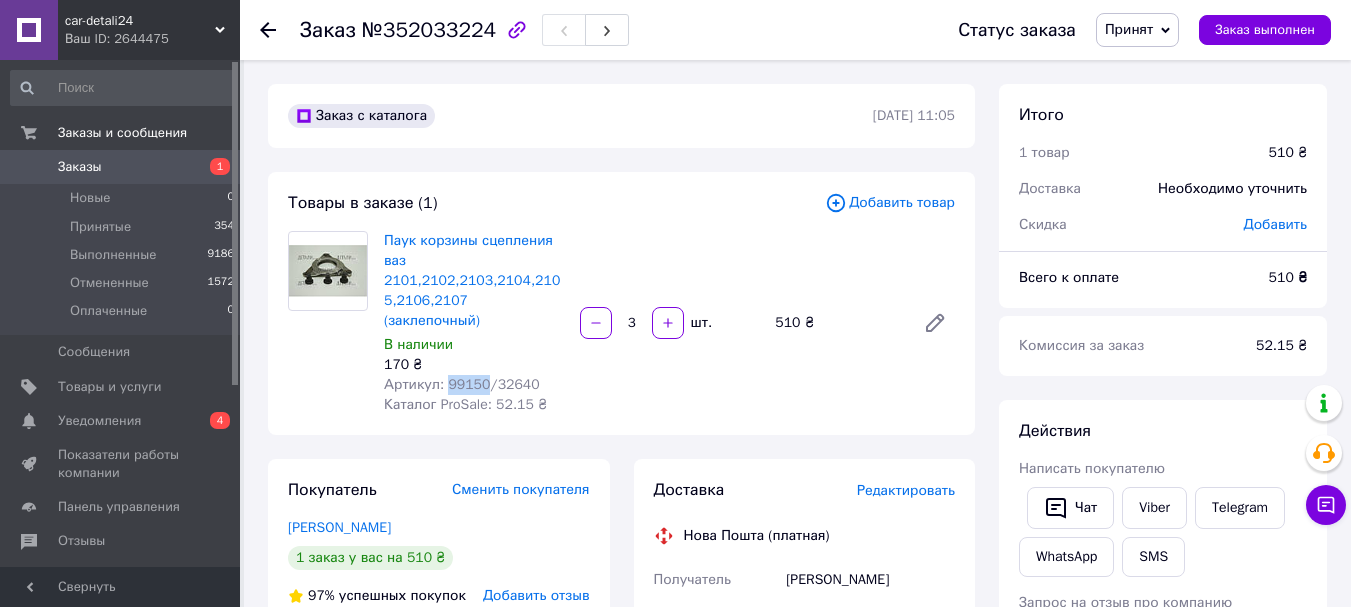 click on "Артикул: 99150/32640" at bounding box center [462, 384] 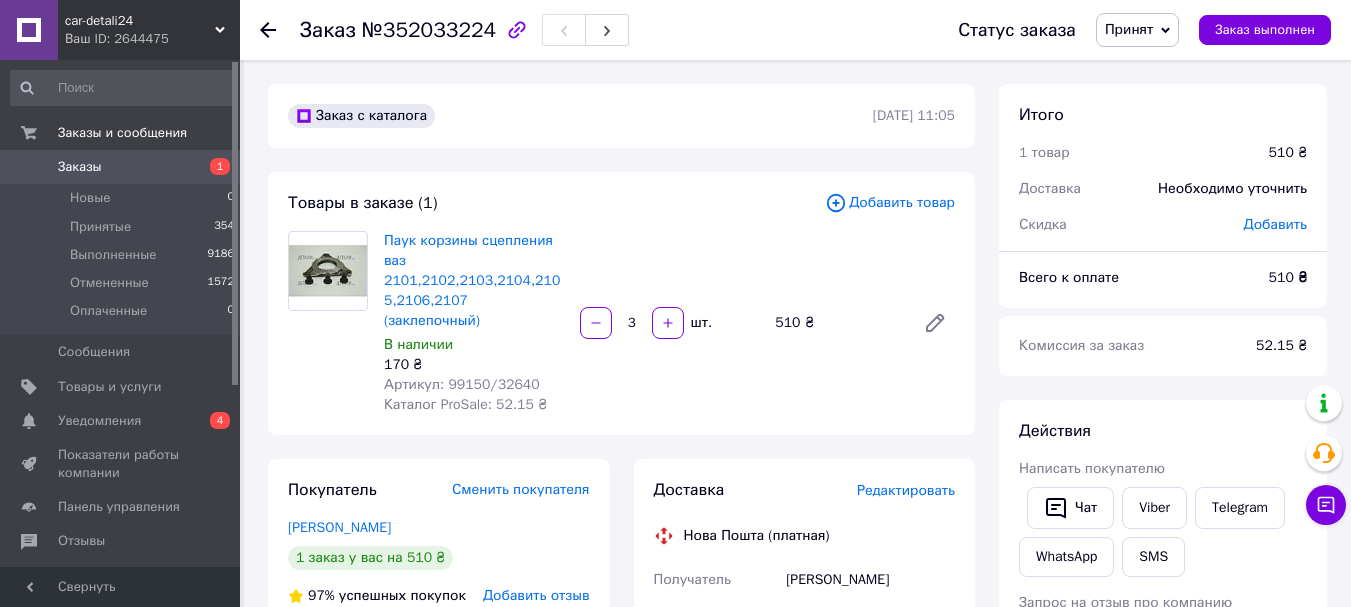 click on "Артикул: 99150/32640" at bounding box center (462, 384) 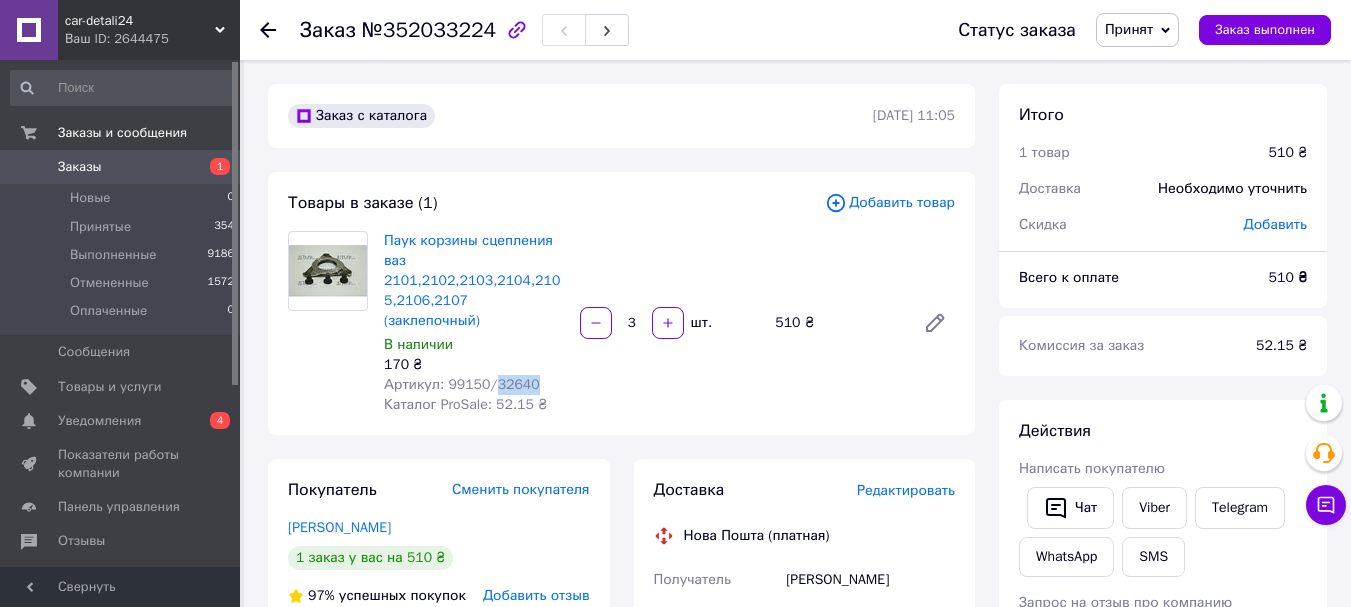 click on "Артикул: 99150/32640" at bounding box center [462, 384] 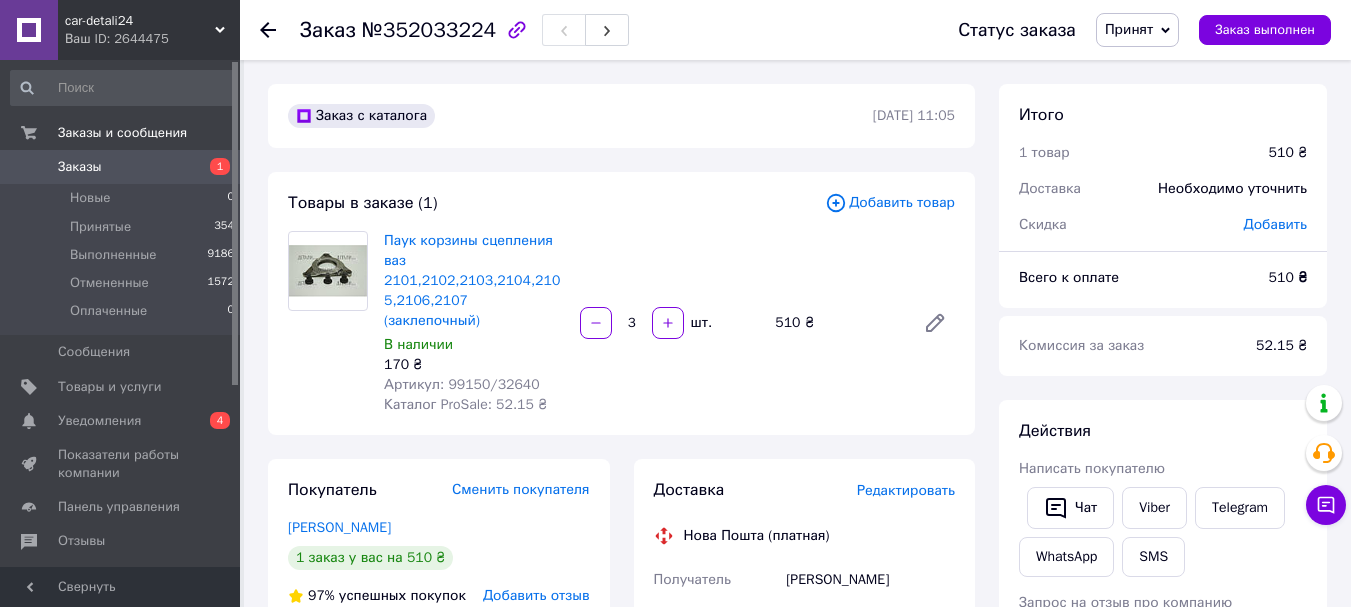 click on "Артикул: 99150/32640" at bounding box center (462, 384) 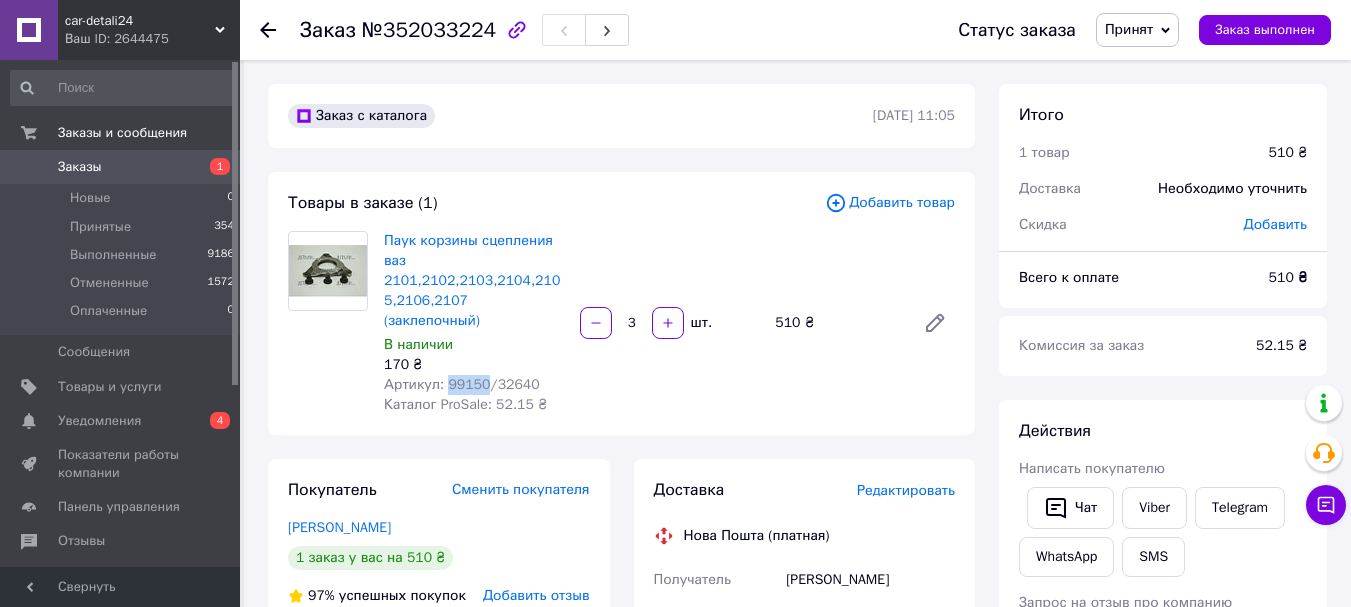 click on "Артикул: 99150/32640" at bounding box center [462, 384] 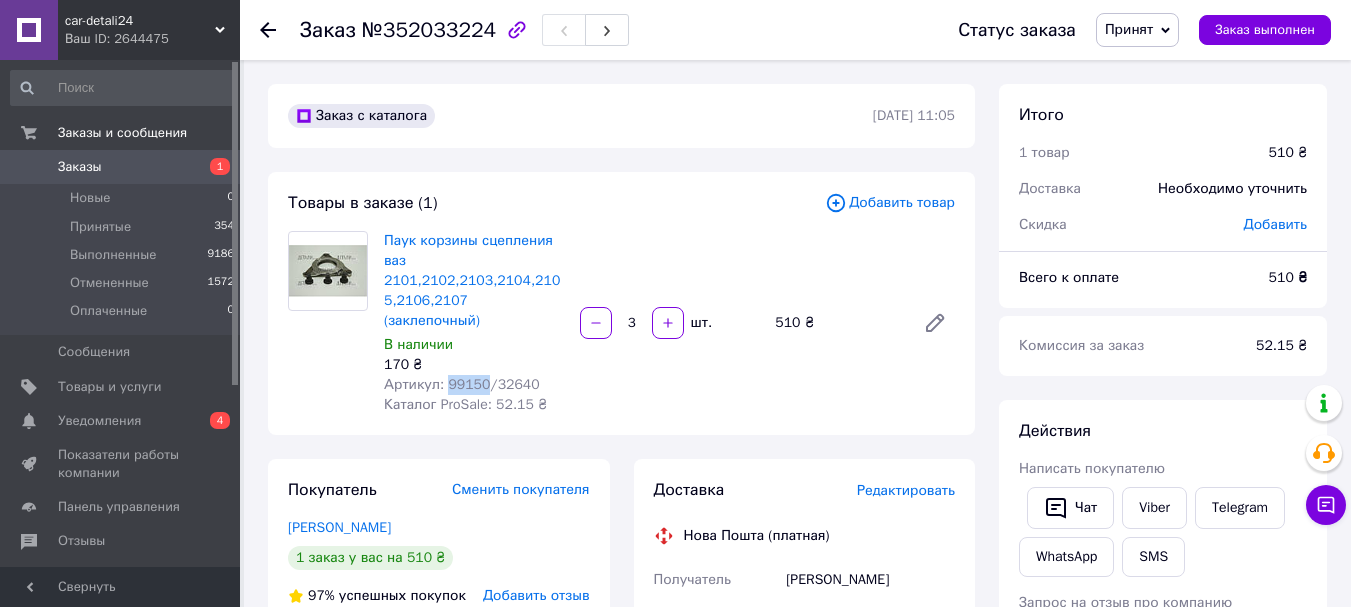 copy on "99150" 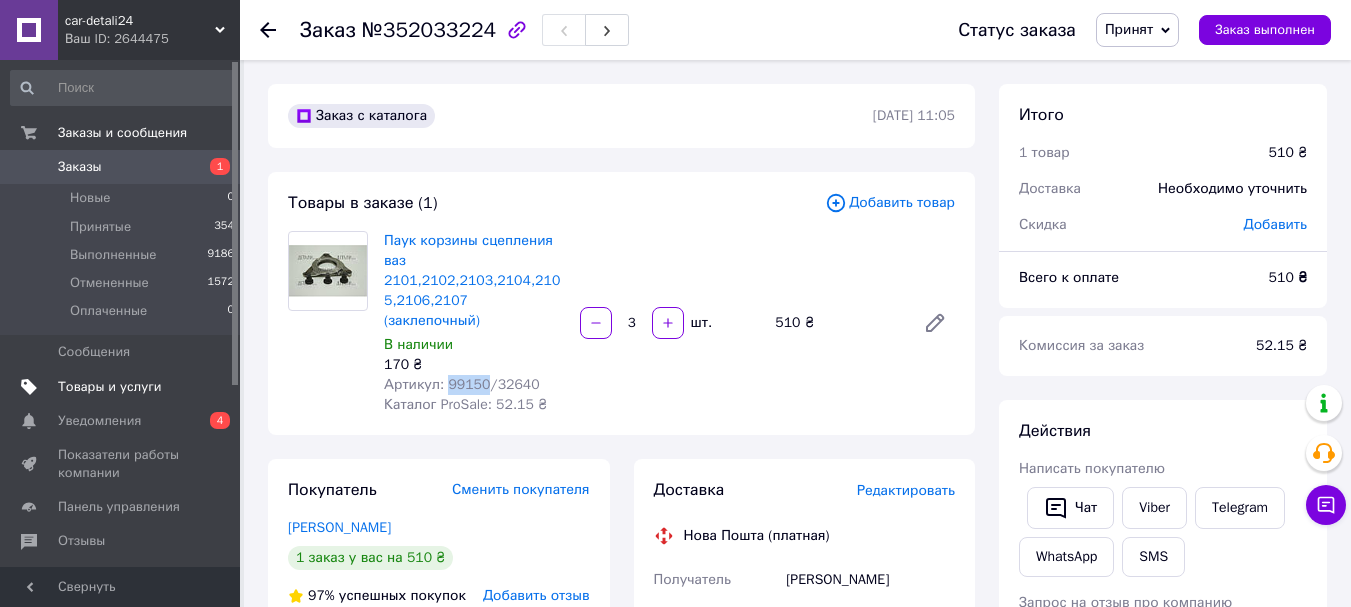 click on "Товары и услуги" at bounding box center (110, 387) 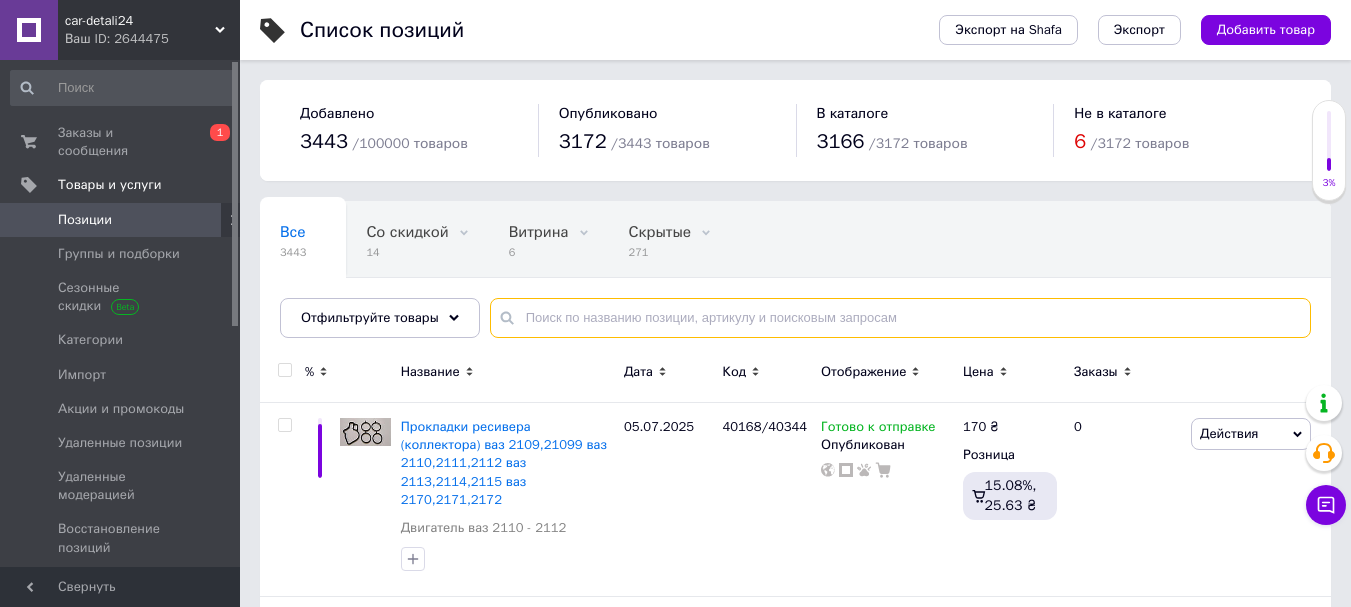 paste on "99150" 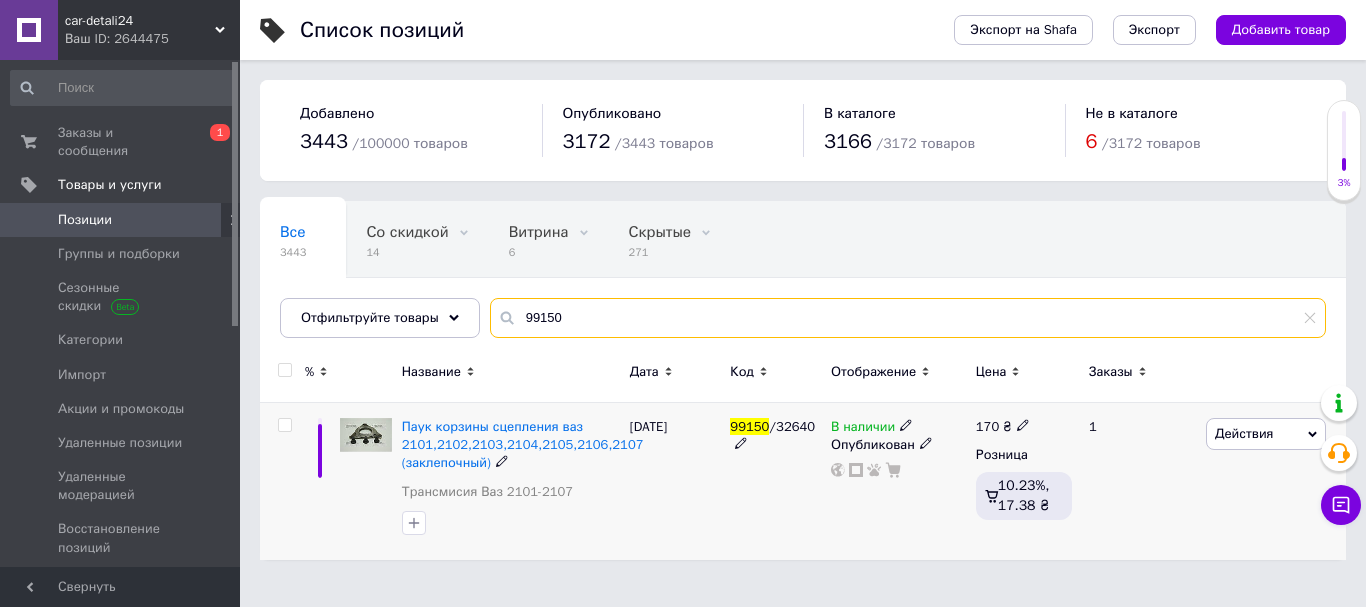 type on "99150" 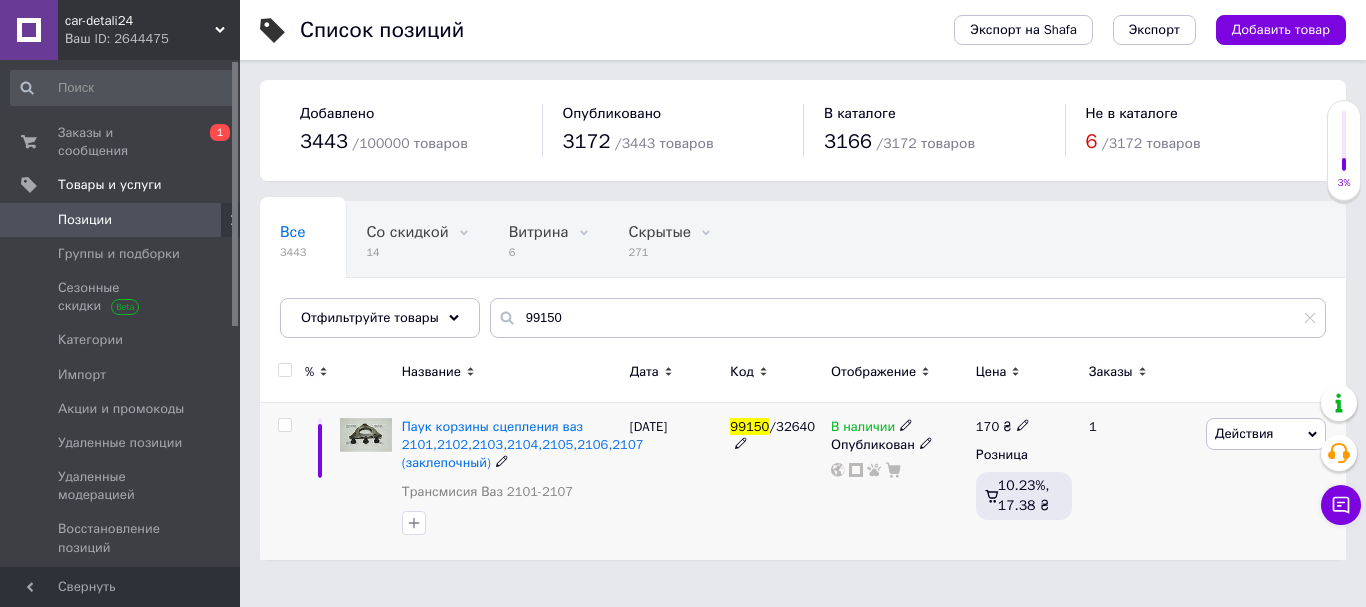 click on "Действия" at bounding box center [1266, 434] 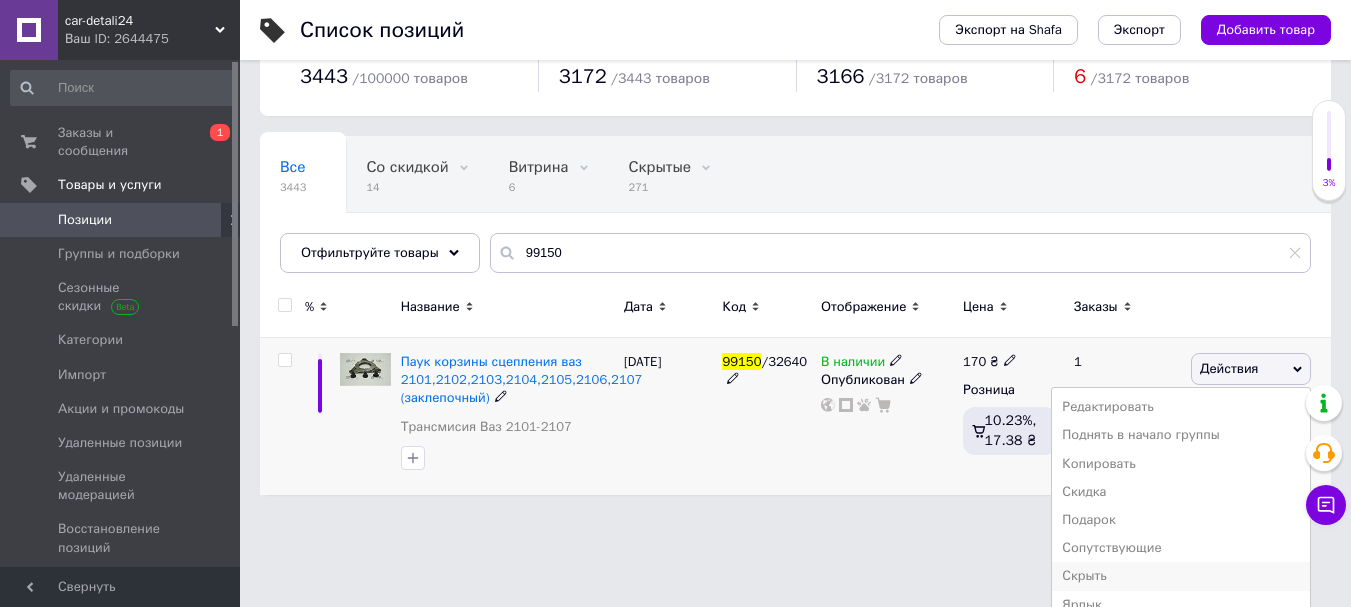 scroll, scrollTop: 100, scrollLeft: 0, axis: vertical 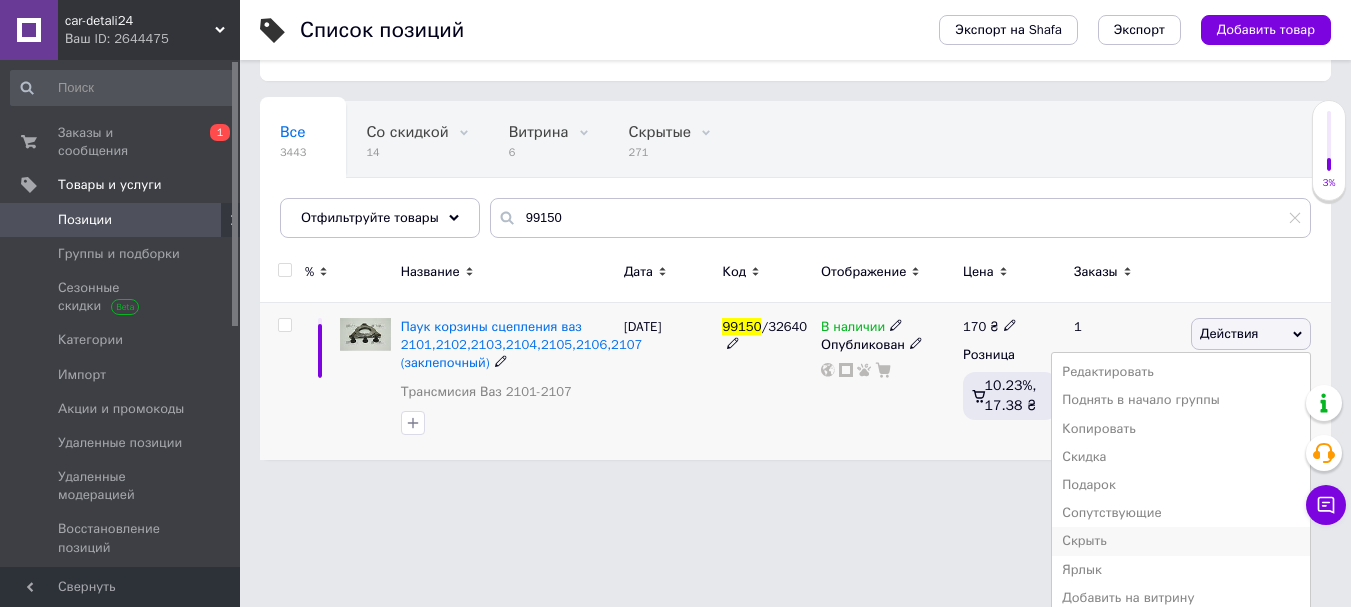 click on "Скрыть" at bounding box center (1181, 541) 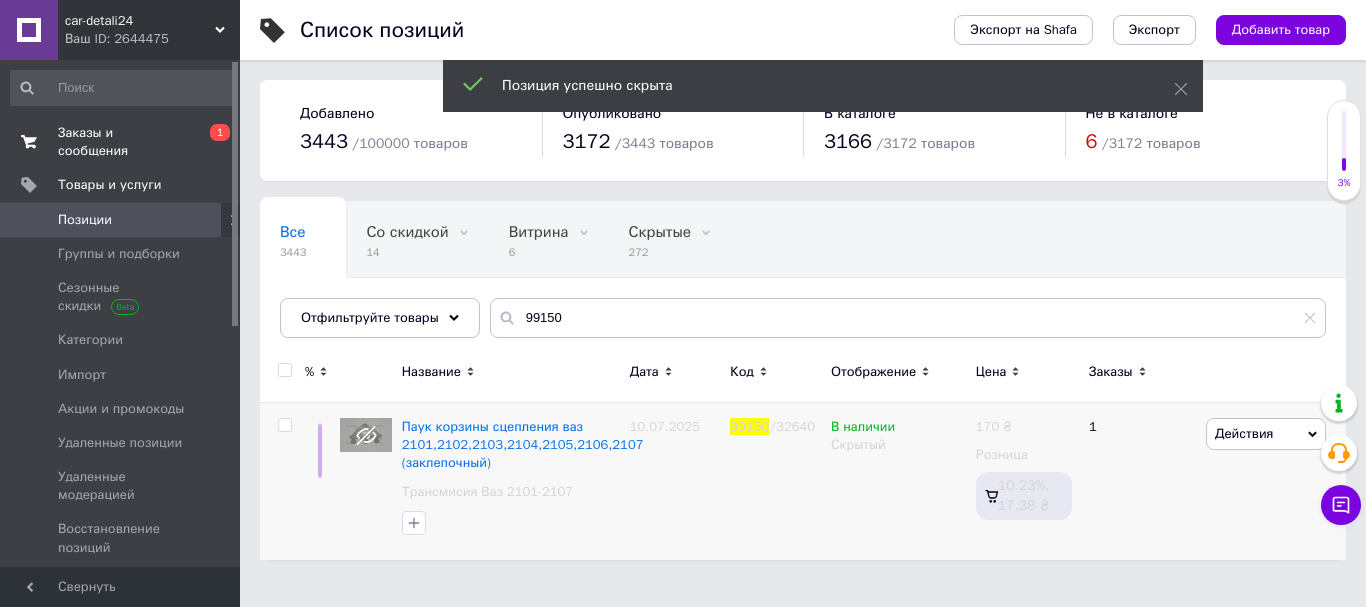 click on "Заказы и сообщения" at bounding box center [121, 142] 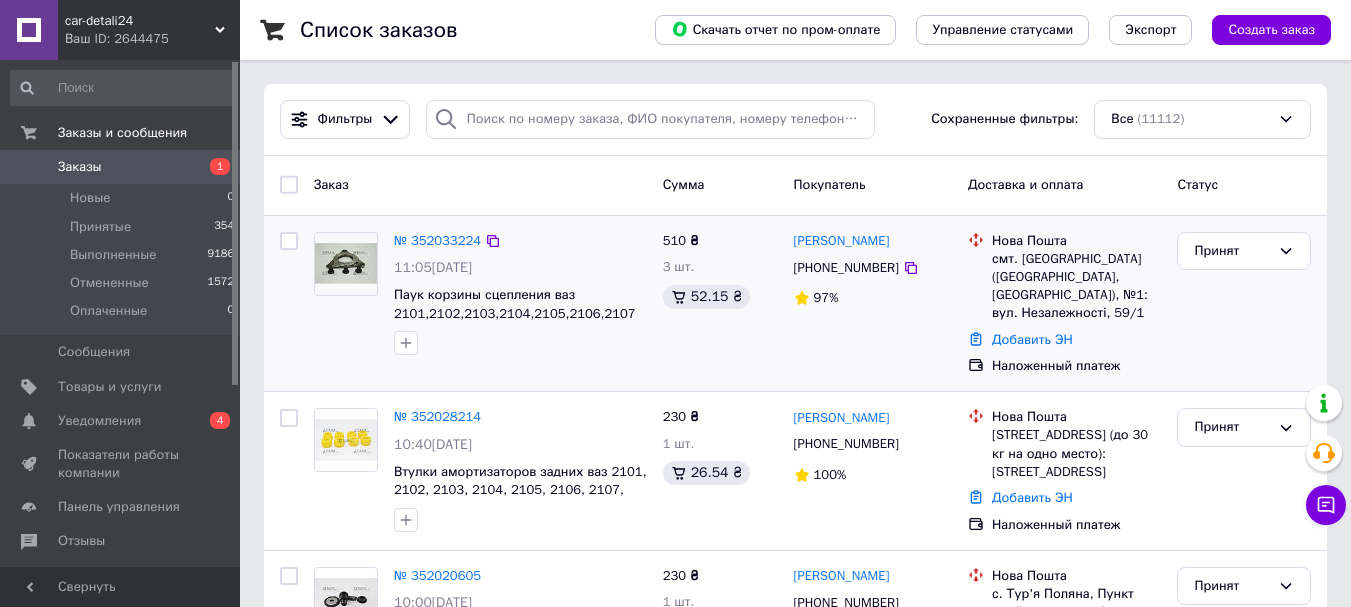 click on "510 ₴ 3 шт. 52.15 ₴" at bounding box center [720, 304] 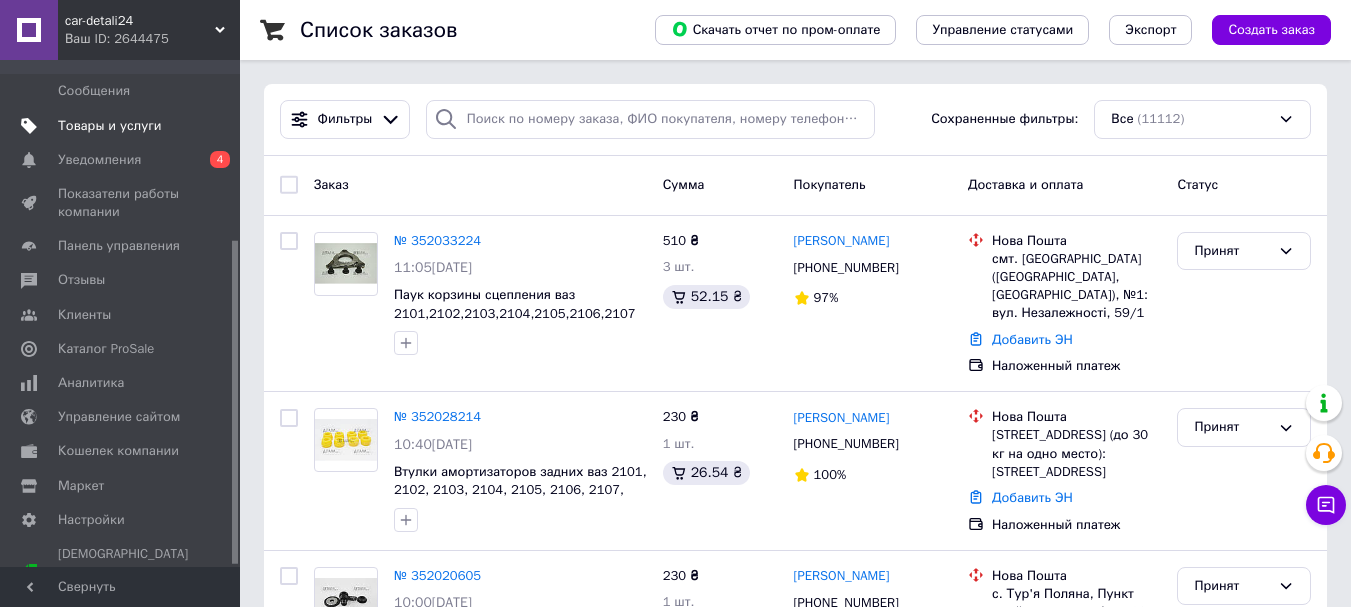 scroll, scrollTop: 283, scrollLeft: 0, axis: vertical 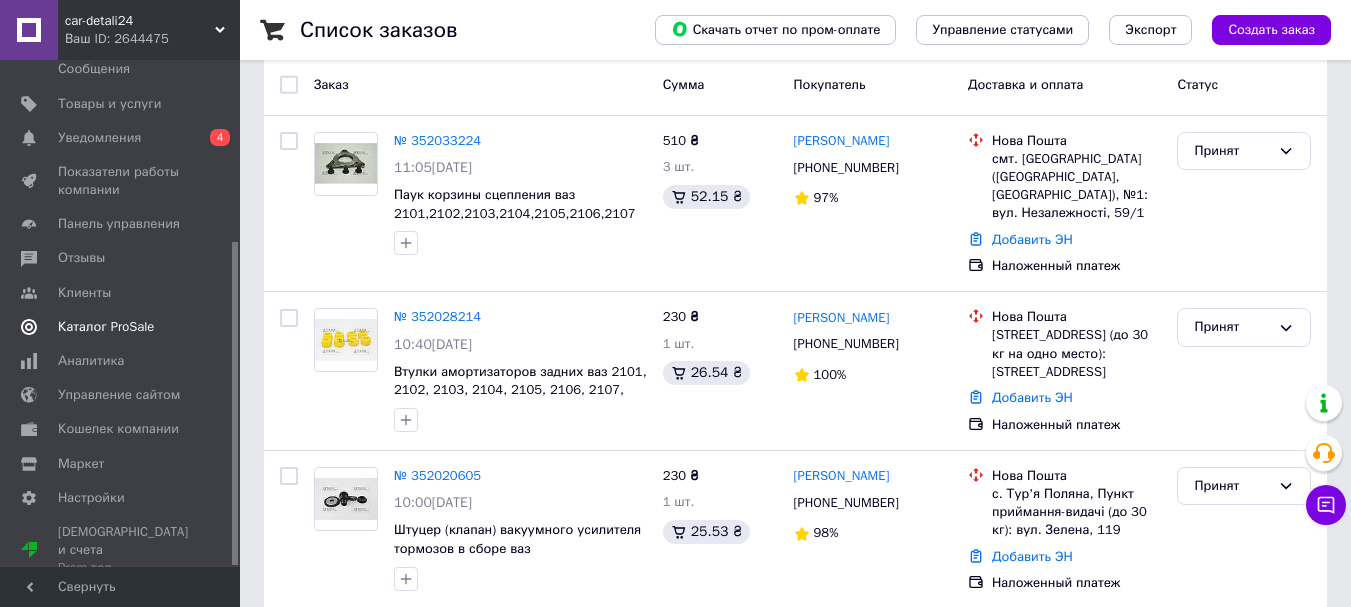 click on "Каталог ProSale" at bounding box center [106, 327] 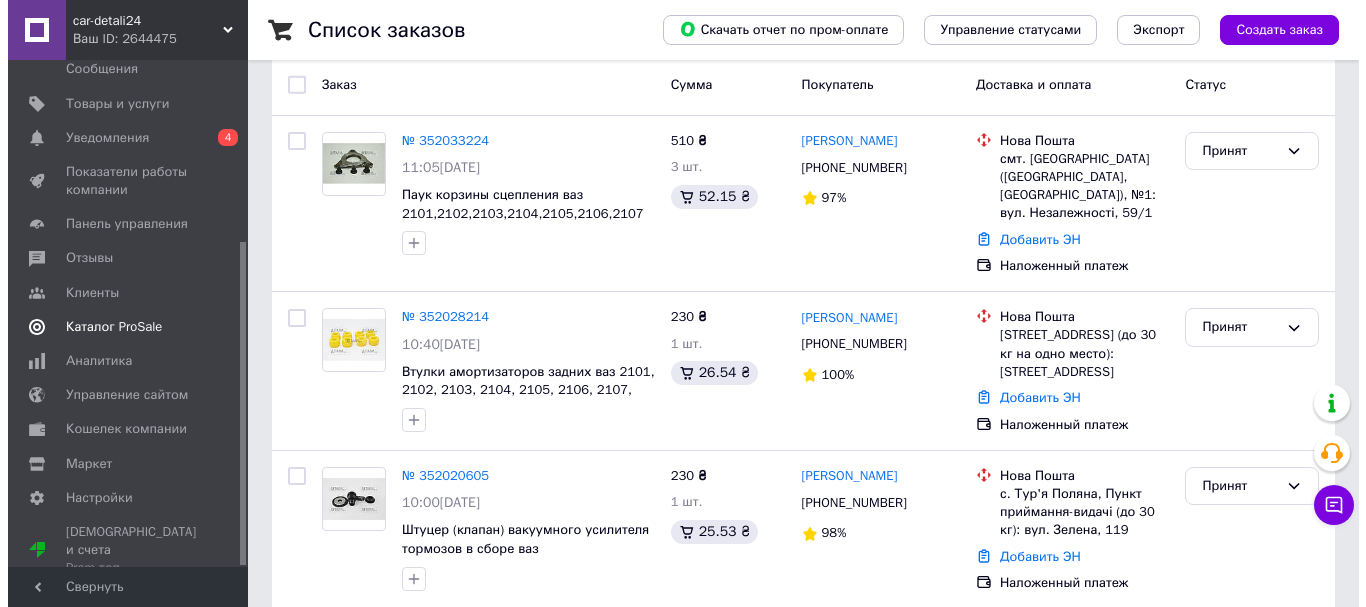scroll, scrollTop: 0, scrollLeft: 0, axis: both 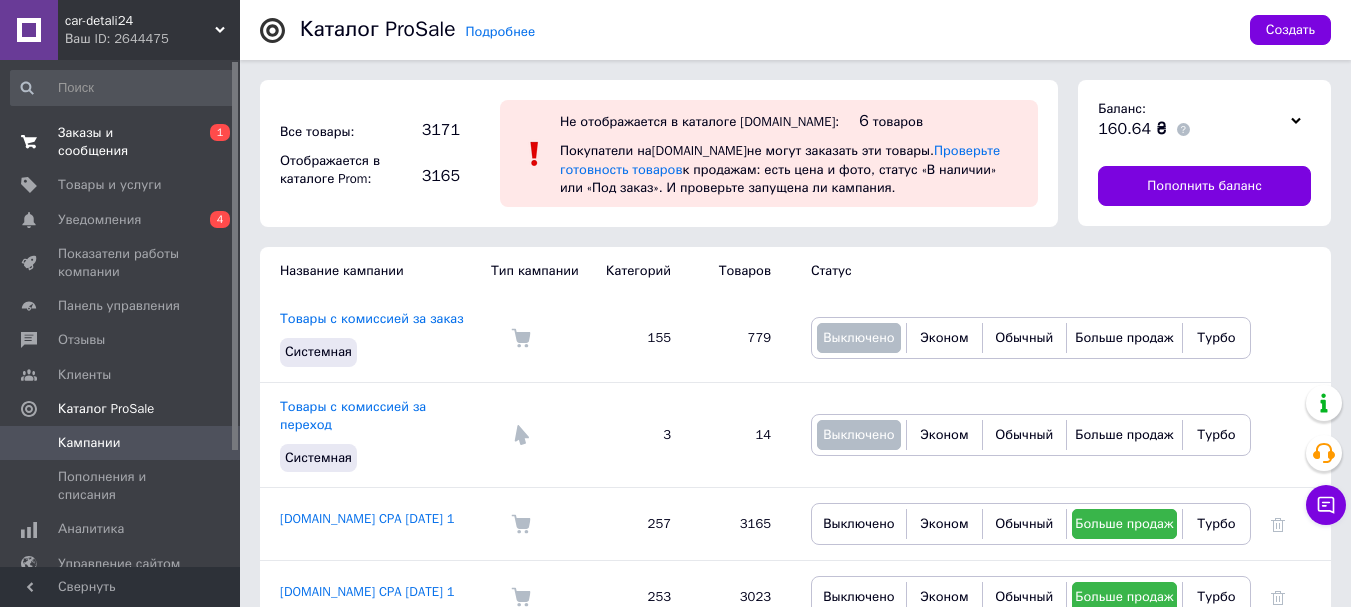 click on "Заказы и сообщения" at bounding box center (121, 142) 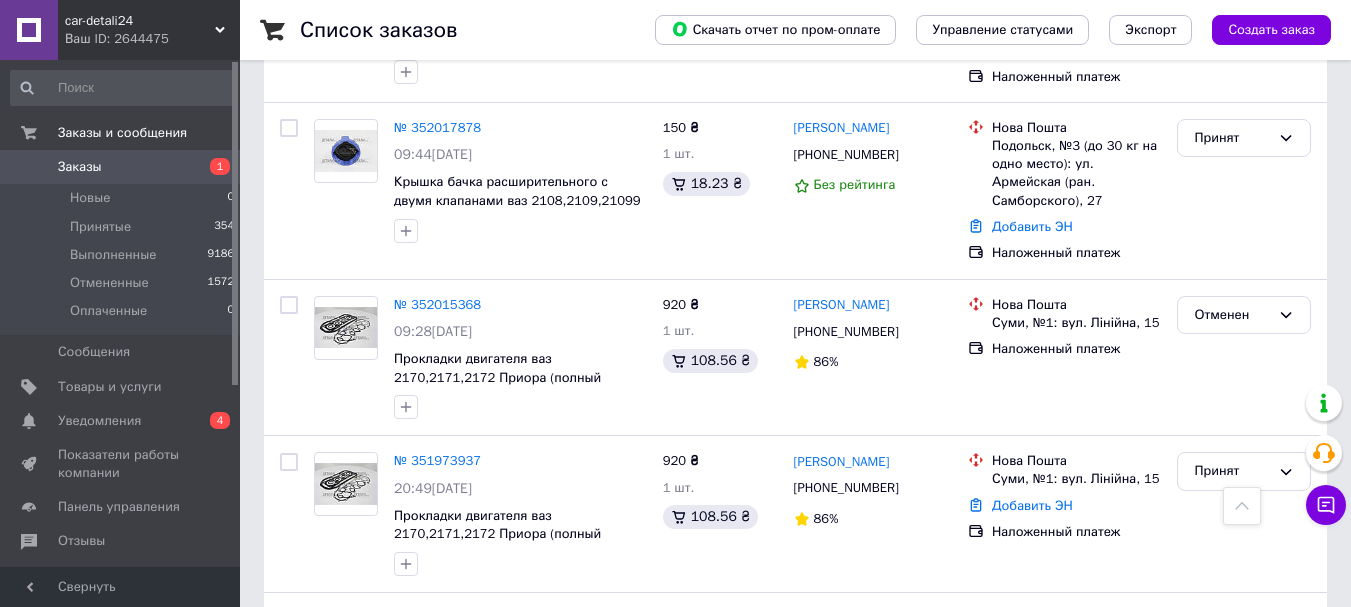 scroll, scrollTop: 800, scrollLeft: 0, axis: vertical 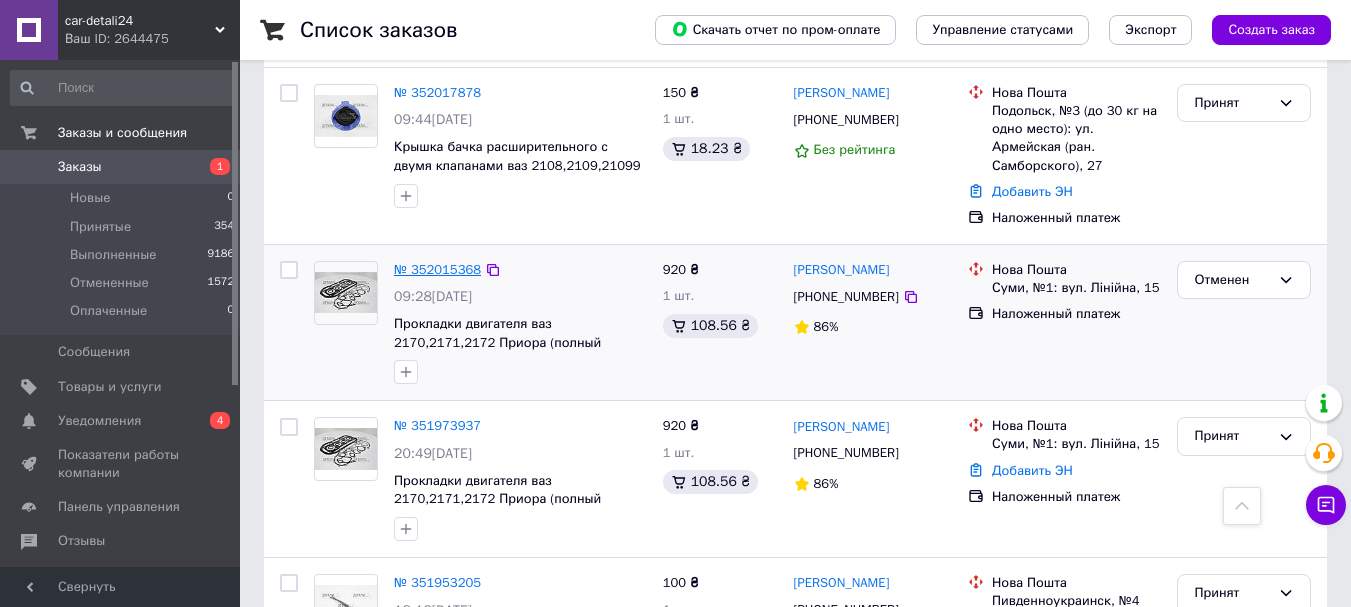 click on "№ 352015368" at bounding box center (437, 269) 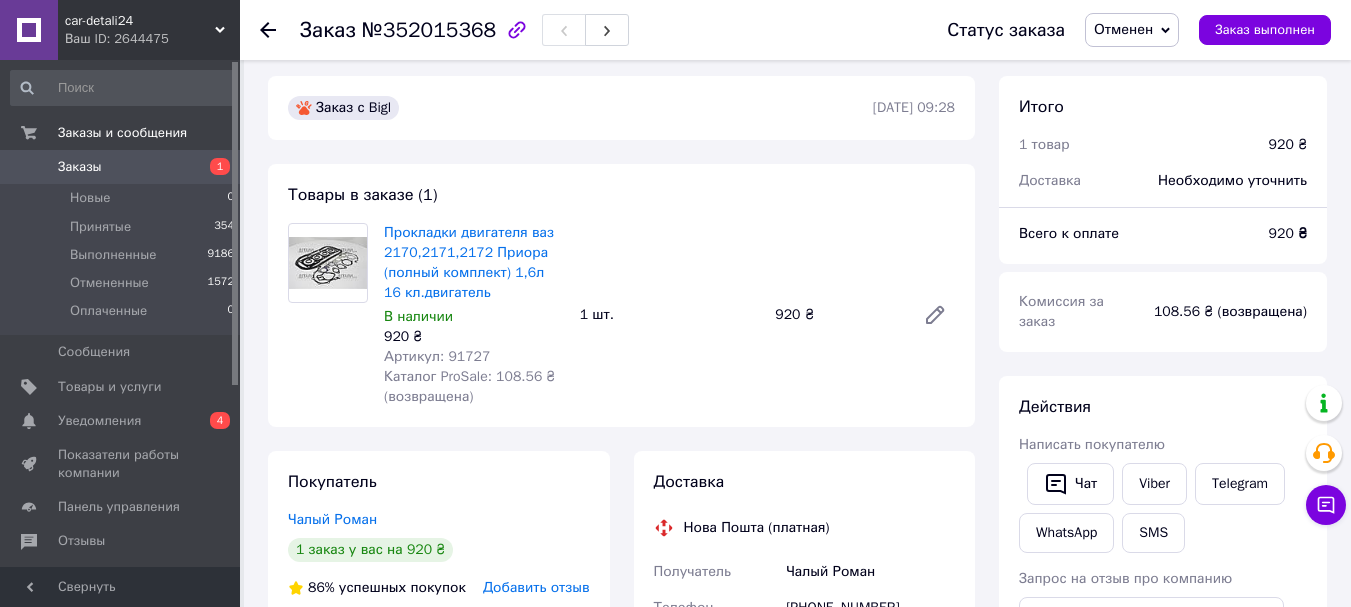 scroll, scrollTop: 0, scrollLeft: 0, axis: both 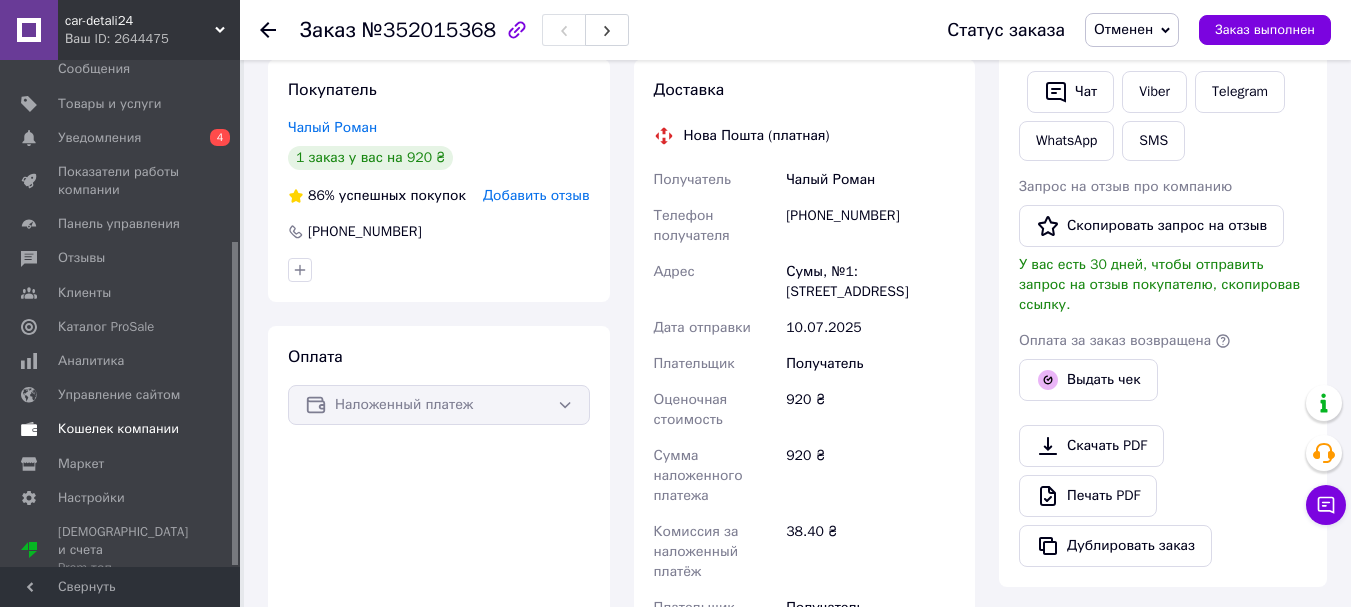 click on "Кошелек компании" at bounding box center (118, 429) 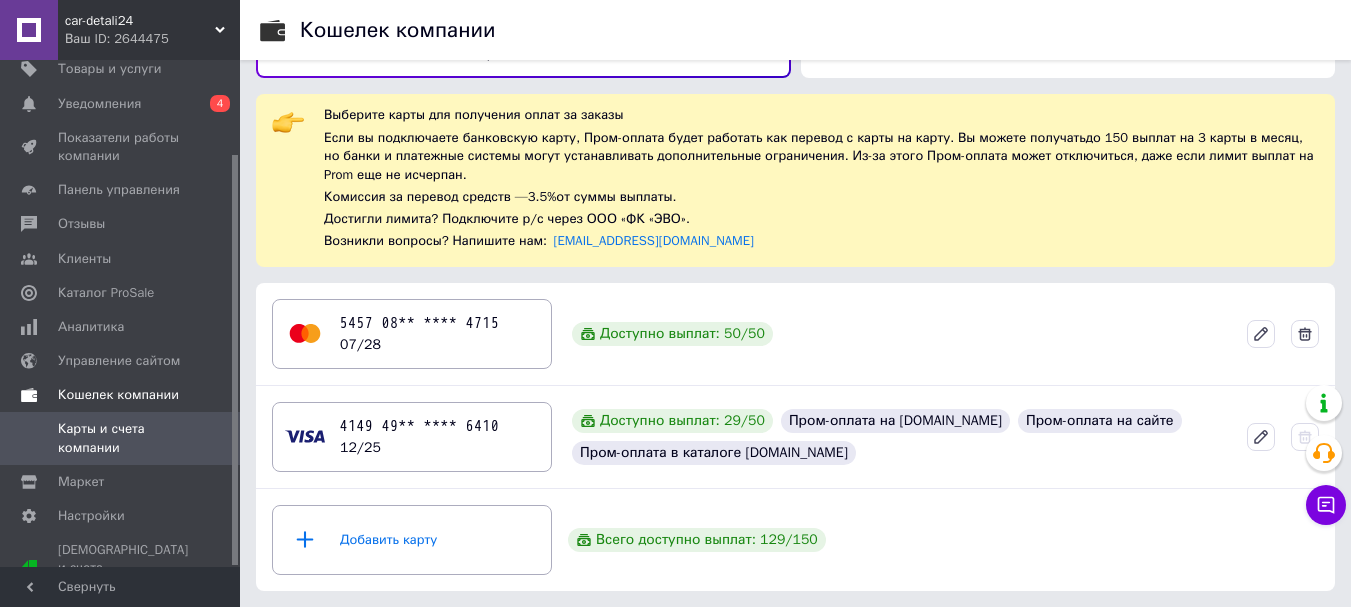 scroll, scrollTop: 46, scrollLeft: 0, axis: vertical 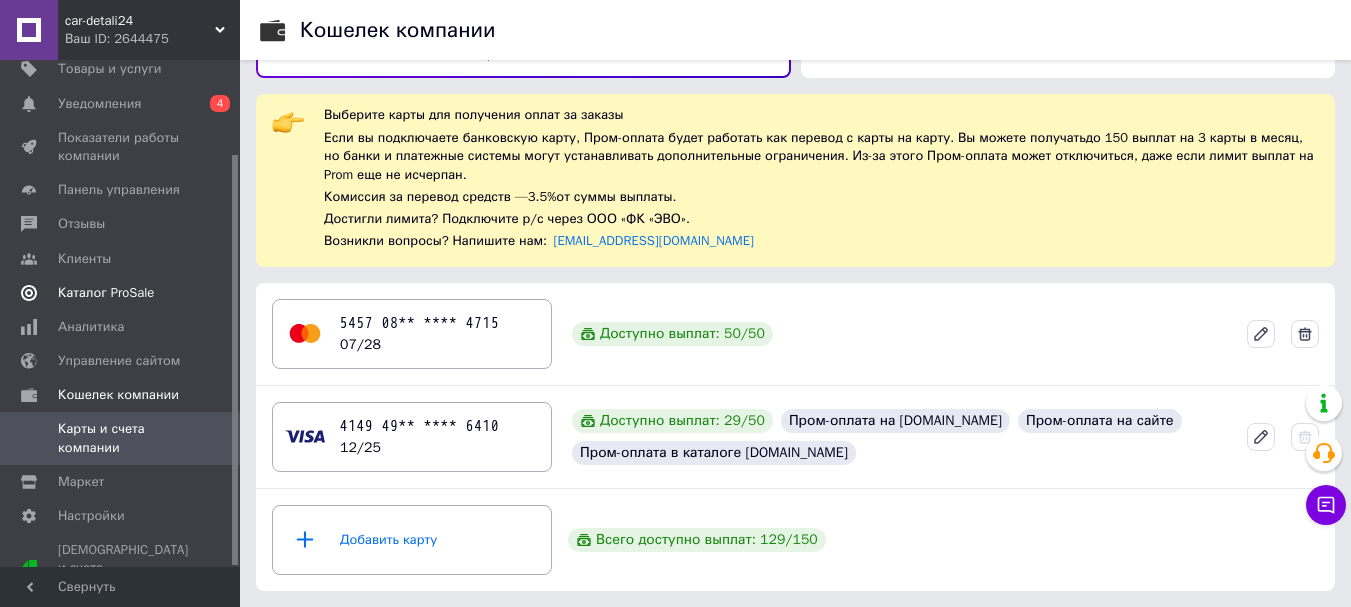click on "Каталог ProSale" at bounding box center [106, 293] 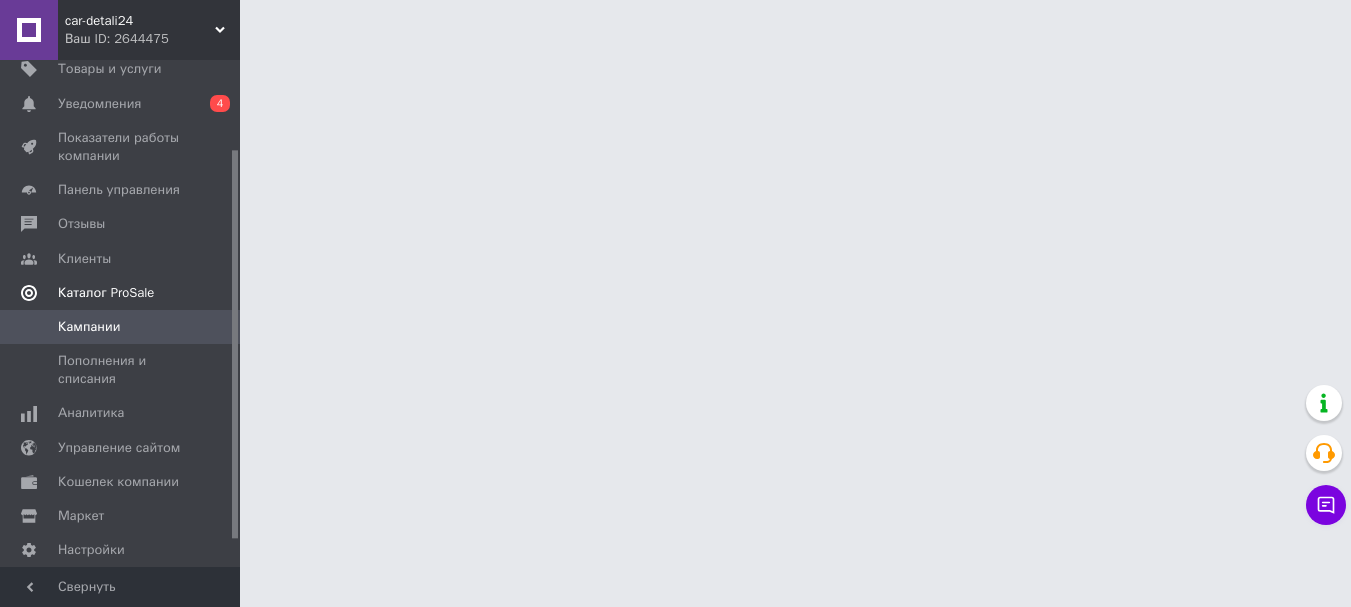 scroll, scrollTop: 0, scrollLeft: 0, axis: both 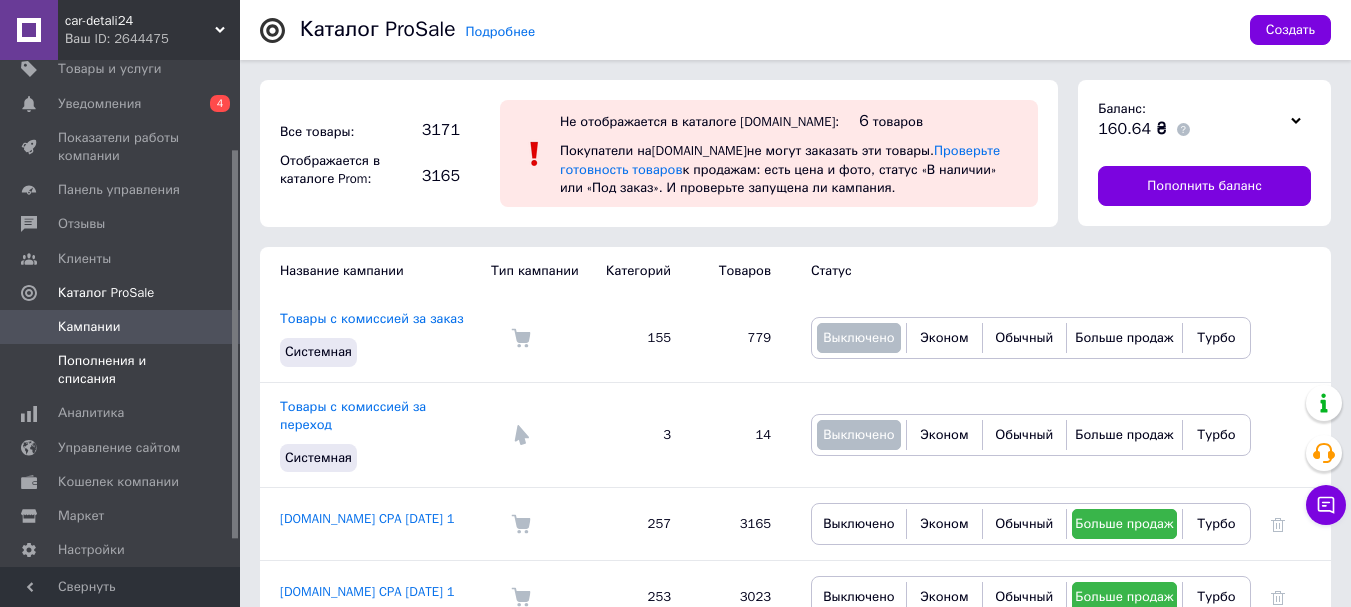 click on "Пополнения и списания" at bounding box center [121, 370] 